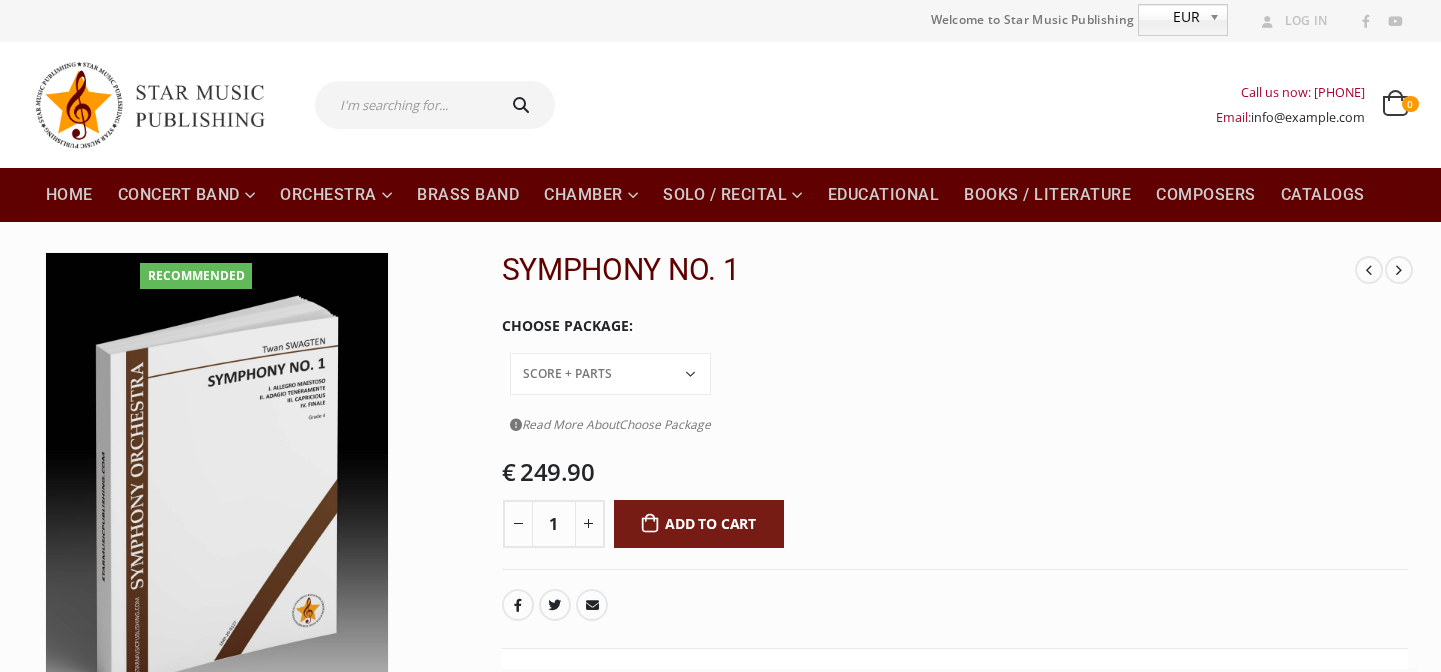 scroll, scrollTop: 0, scrollLeft: 0, axis: both 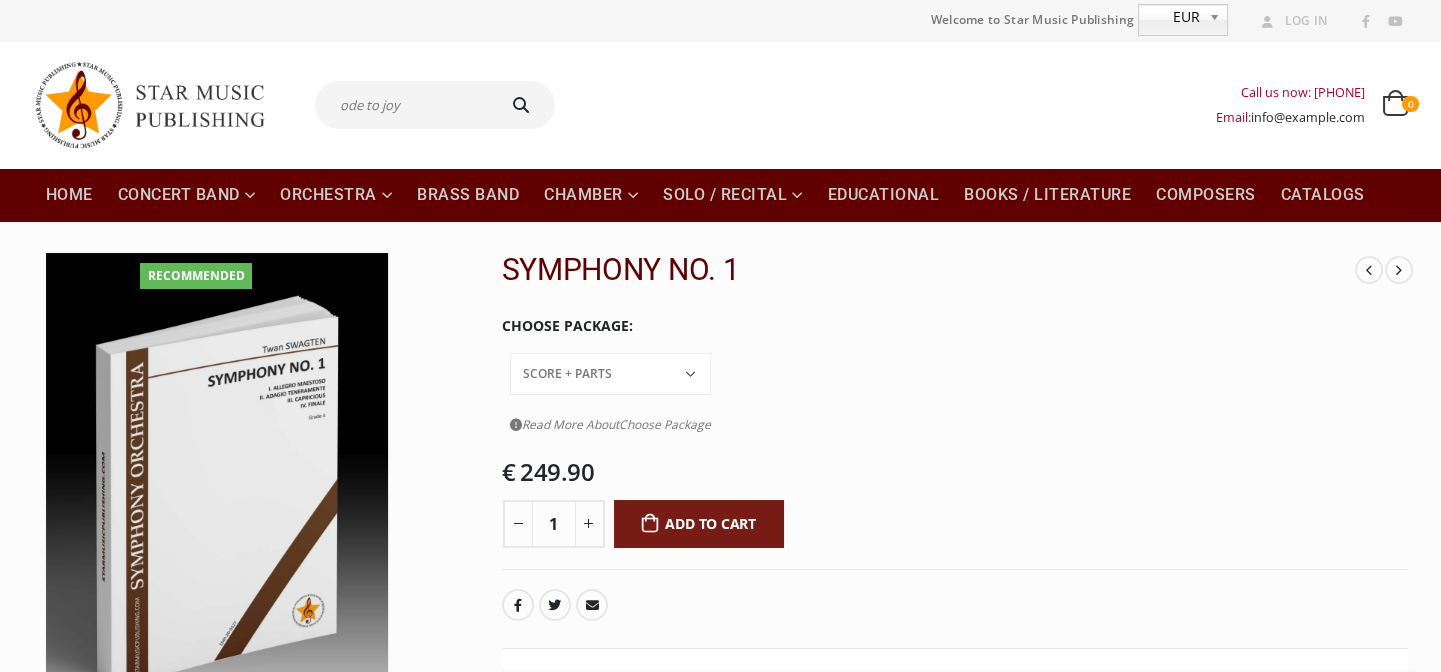 type on "ode to joy" 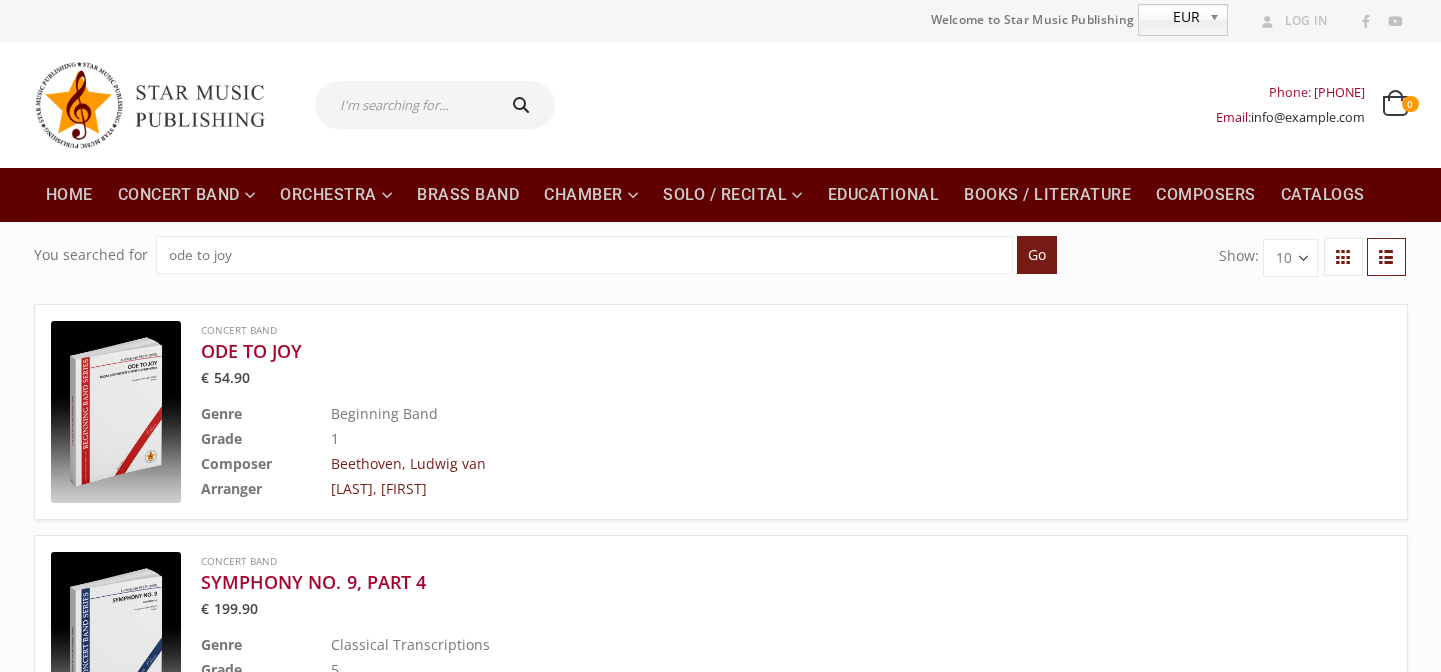 scroll, scrollTop: 0, scrollLeft: 0, axis: both 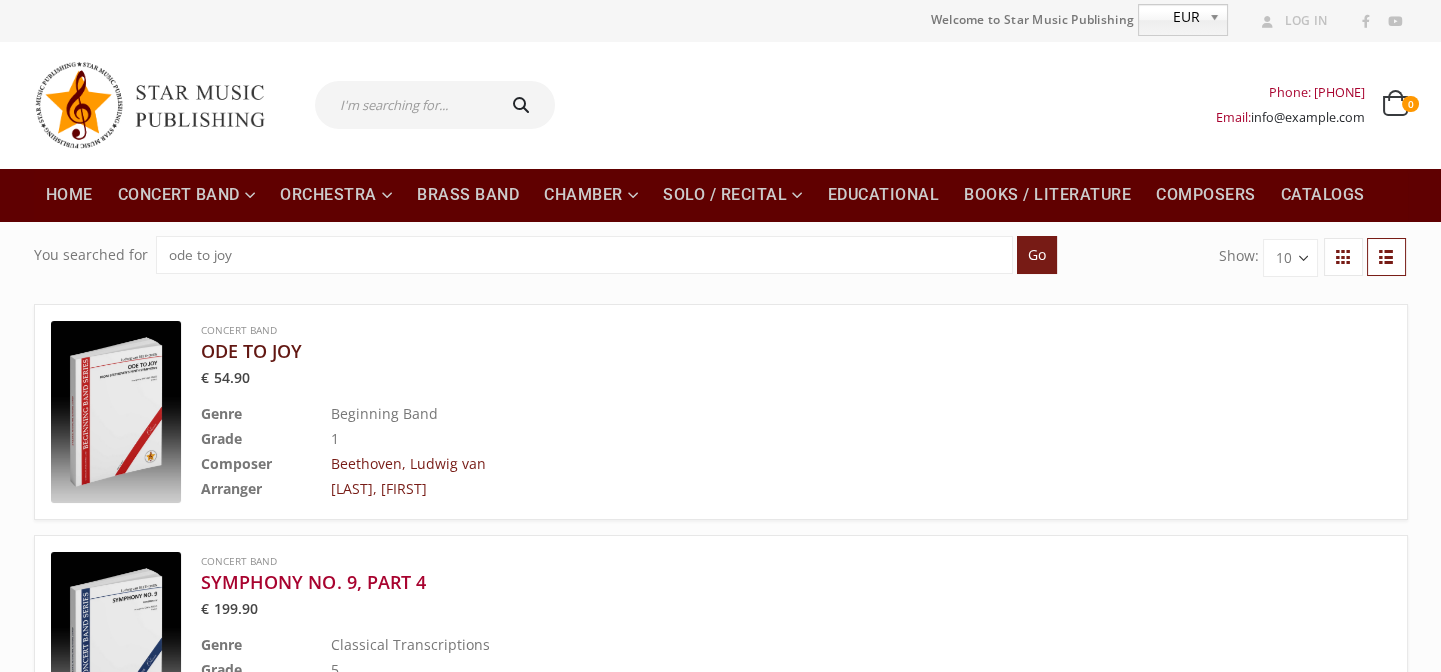 click on "ODE TO JOY" at bounding box center [746, 351] 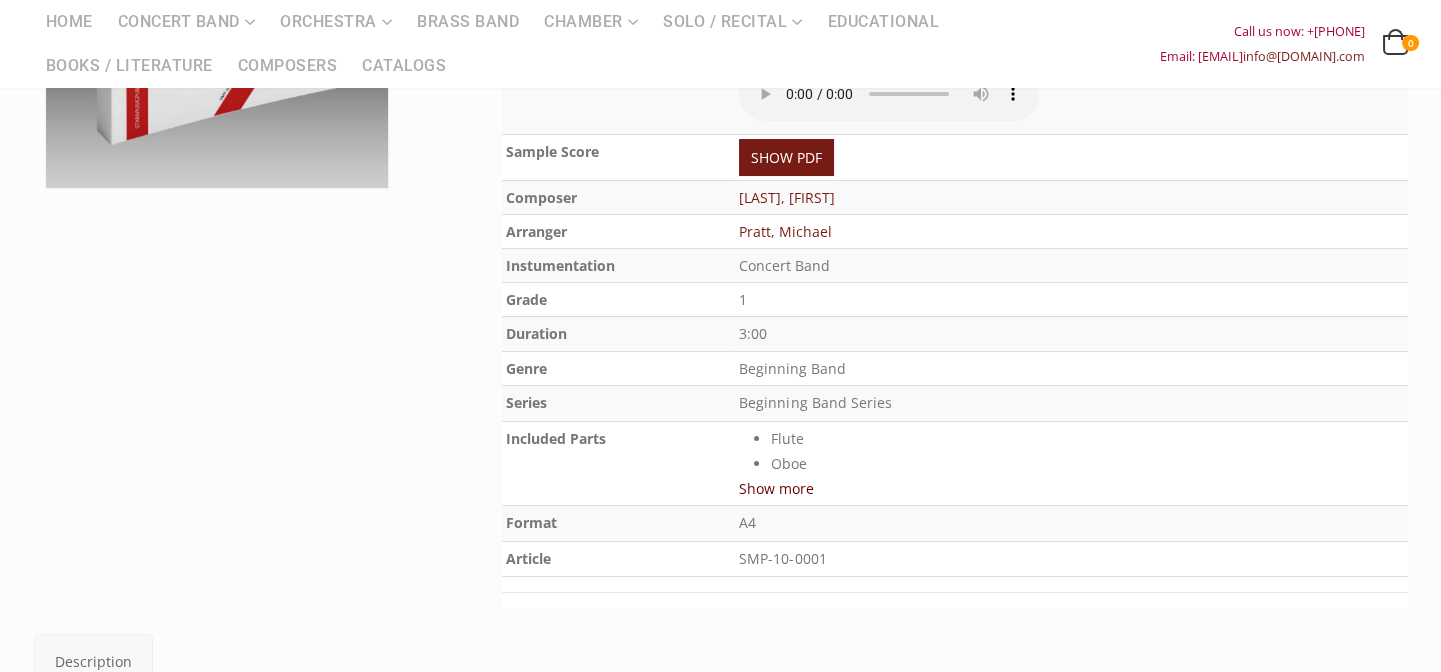 scroll, scrollTop: 545, scrollLeft: 0, axis: vertical 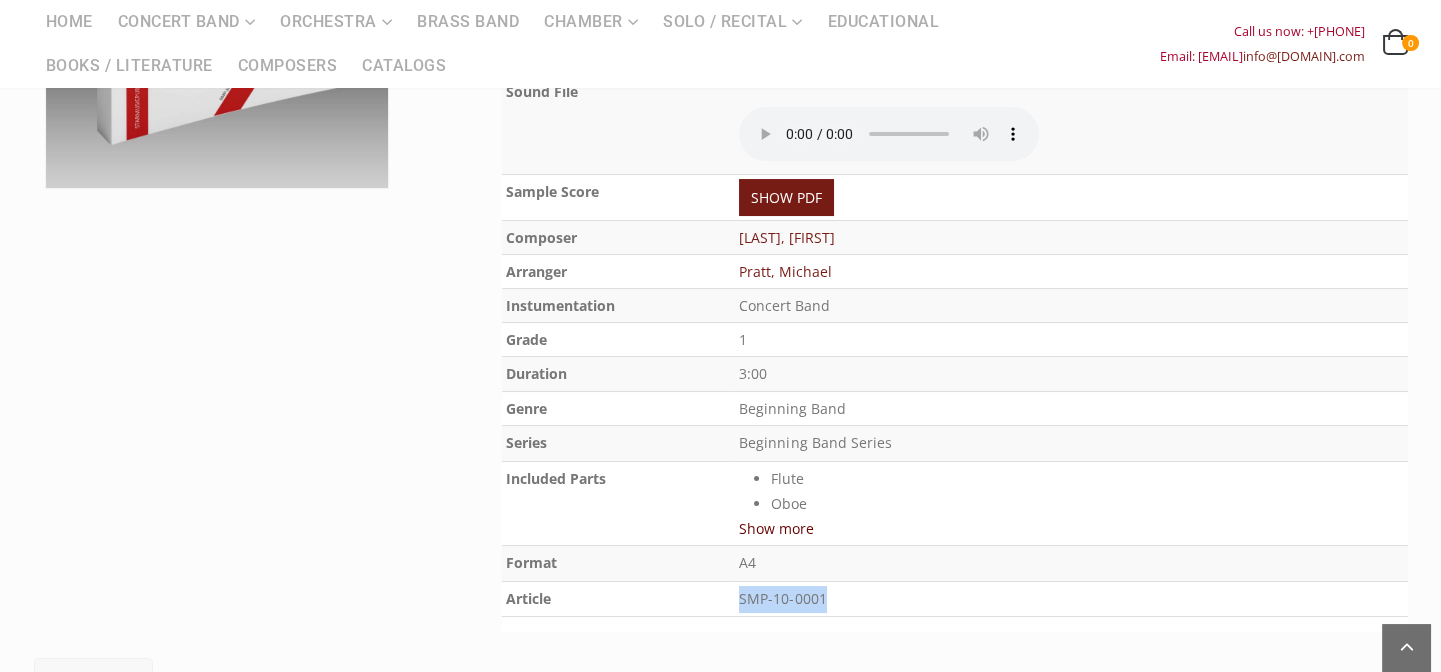 drag, startPoint x: 860, startPoint y: 607, endPoint x: 744, endPoint y: 594, distance: 116.72617 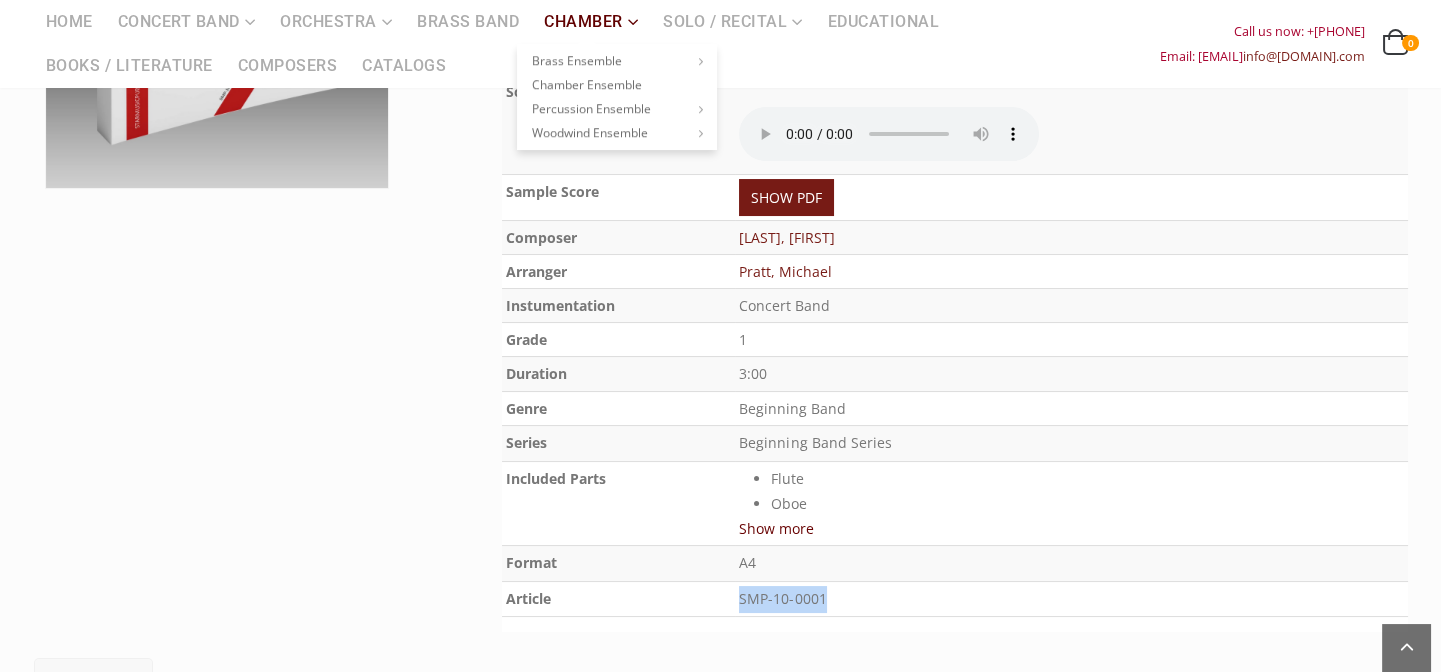 copy on "SMP-10-0001" 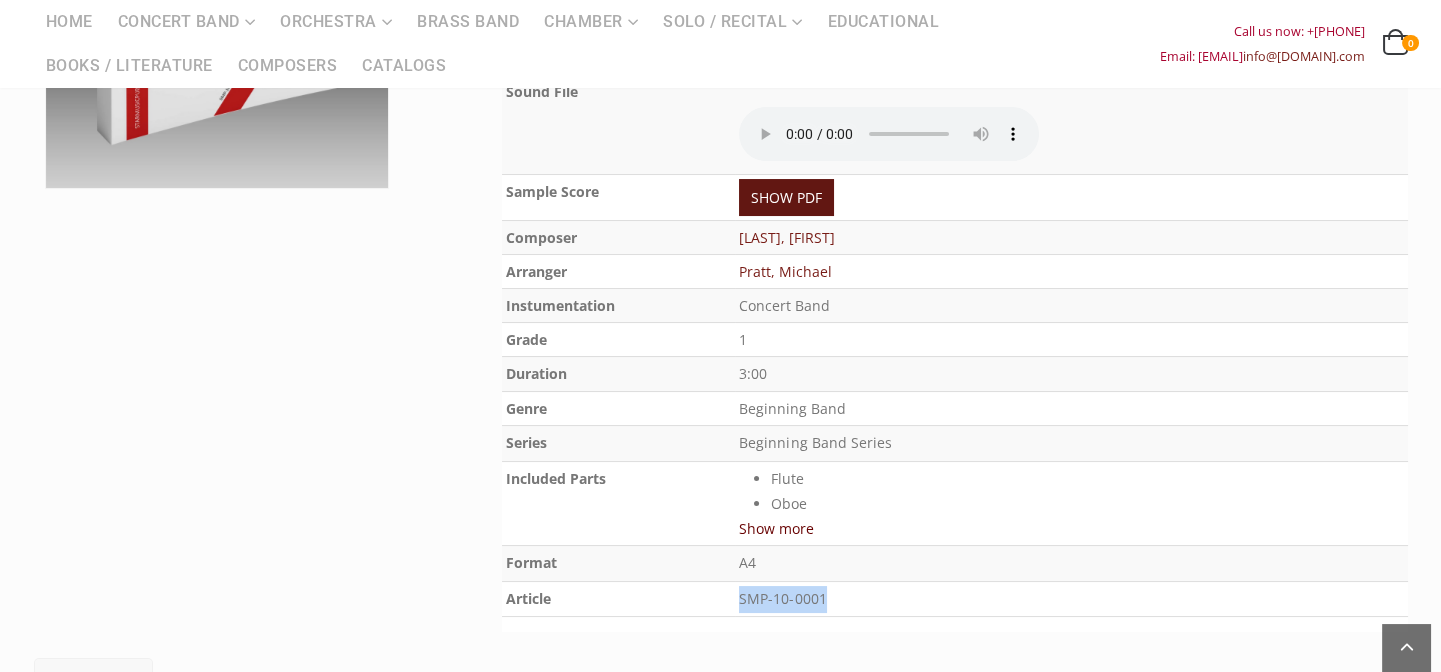 click on "SHOW PDF" at bounding box center [786, 197] 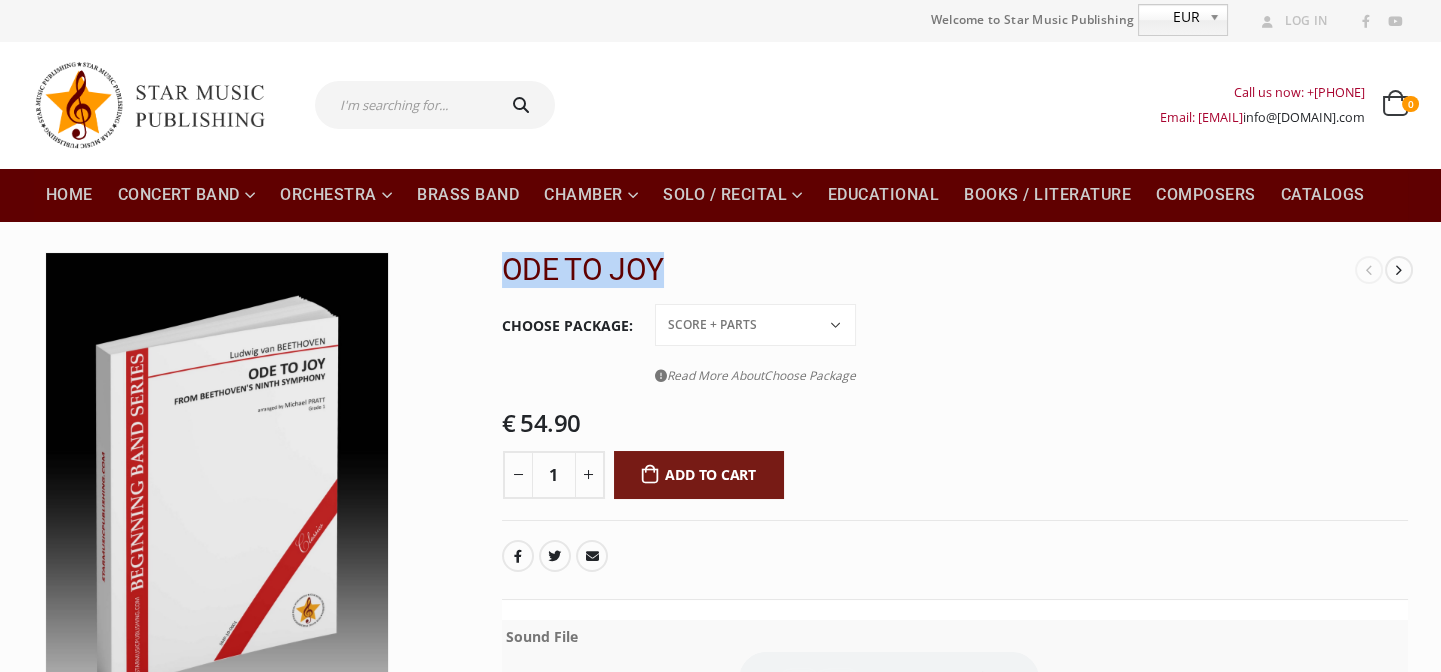 drag, startPoint x: 616, startPoint y: 257, endPoint x: 506, endPoint y: 273, distance: 111.15755 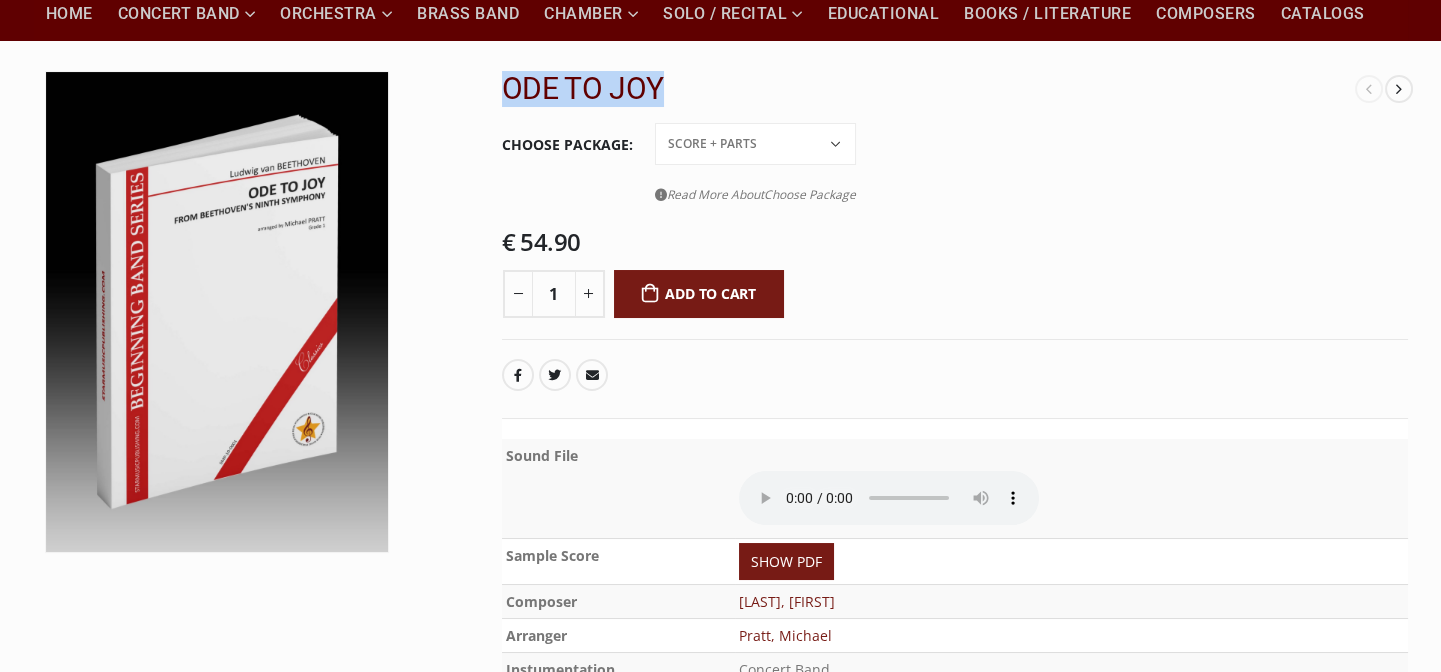 scroll, scrollTop: 272, scrollLeft: 0, axis: vertical 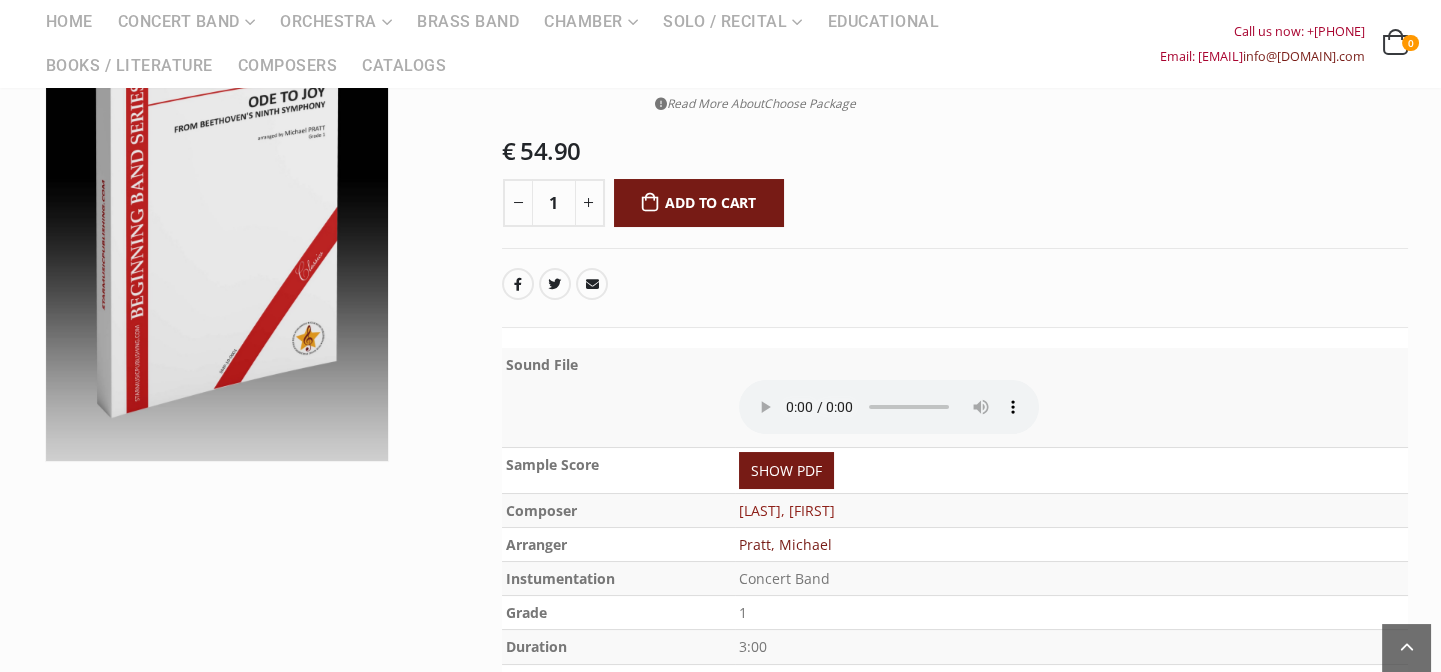 drag, startPoint x: 911, startPoint y: 509, endPoint x: 747, endPoint y: 511, distance: 164.01219 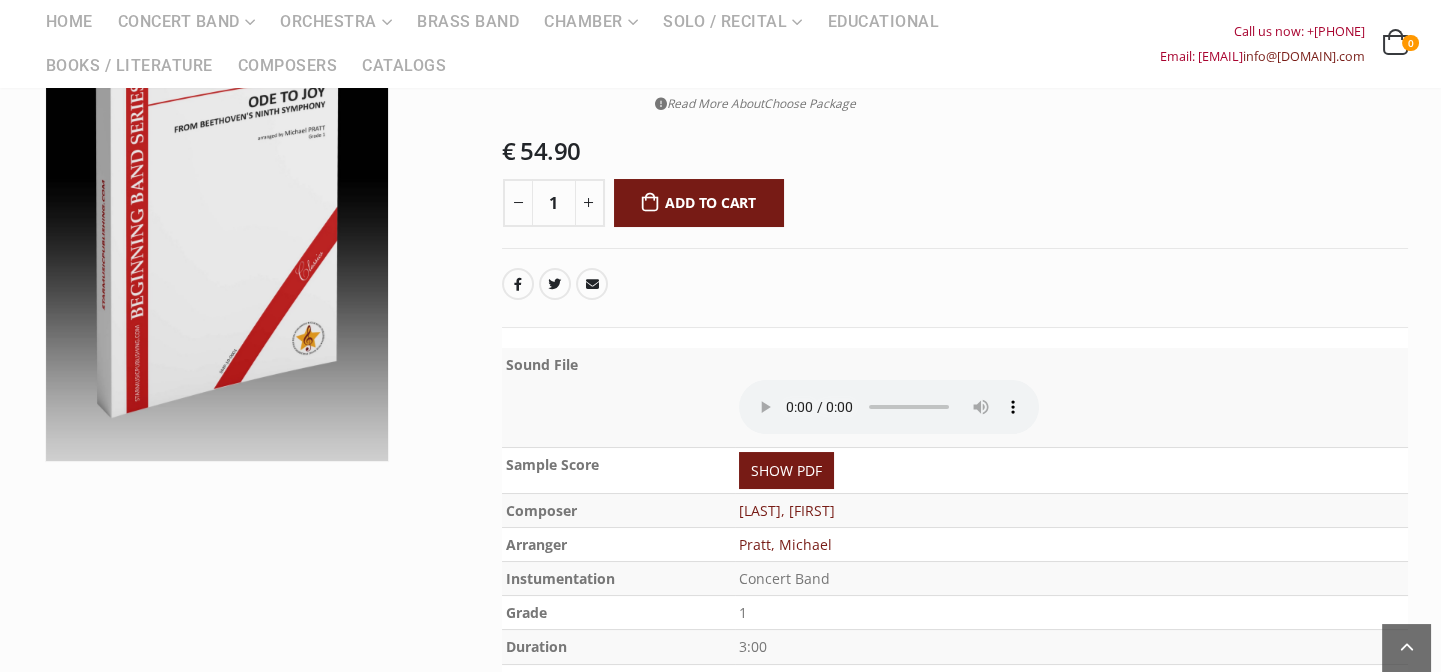 copy on "[LAST], [FIRST]" 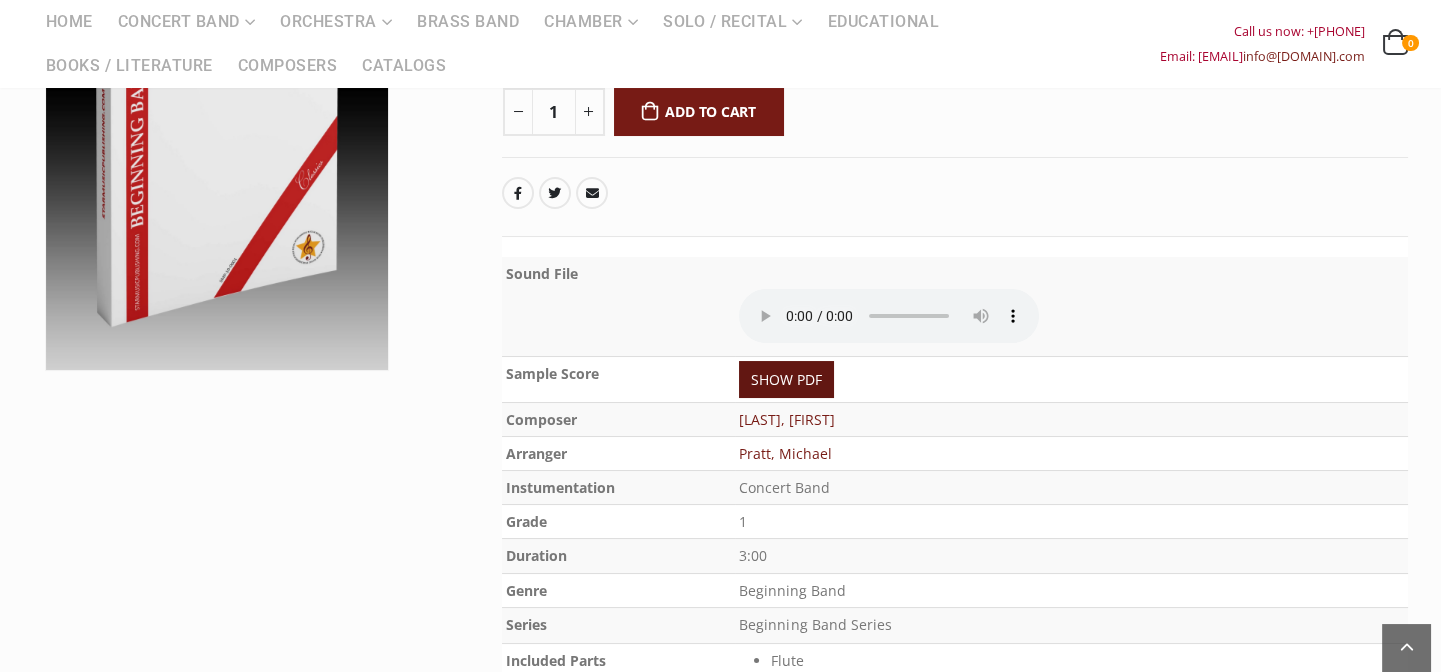 scroll, scrollTop: 545, scrollLeft: 0, axis: vertical 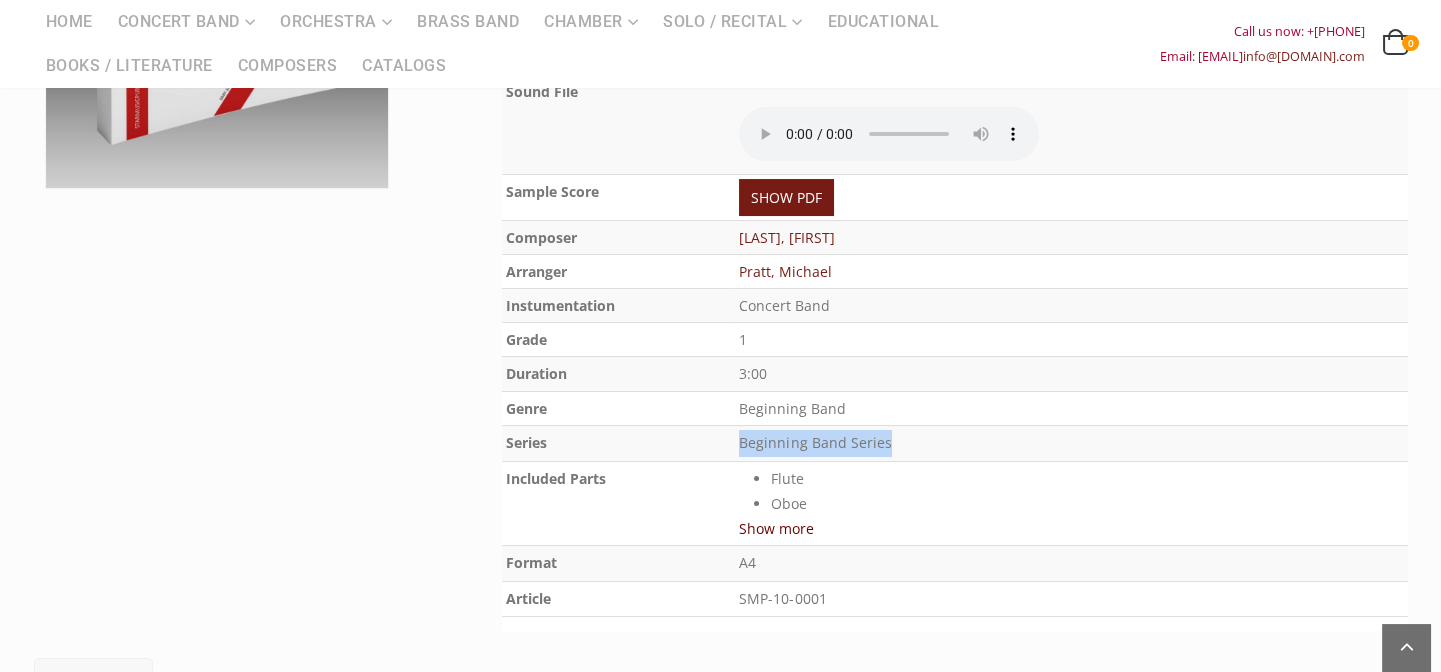drag, startPoint x: 868, startPoint y: 439, endPoint x: 737, endPoint y: 439, distance: 131 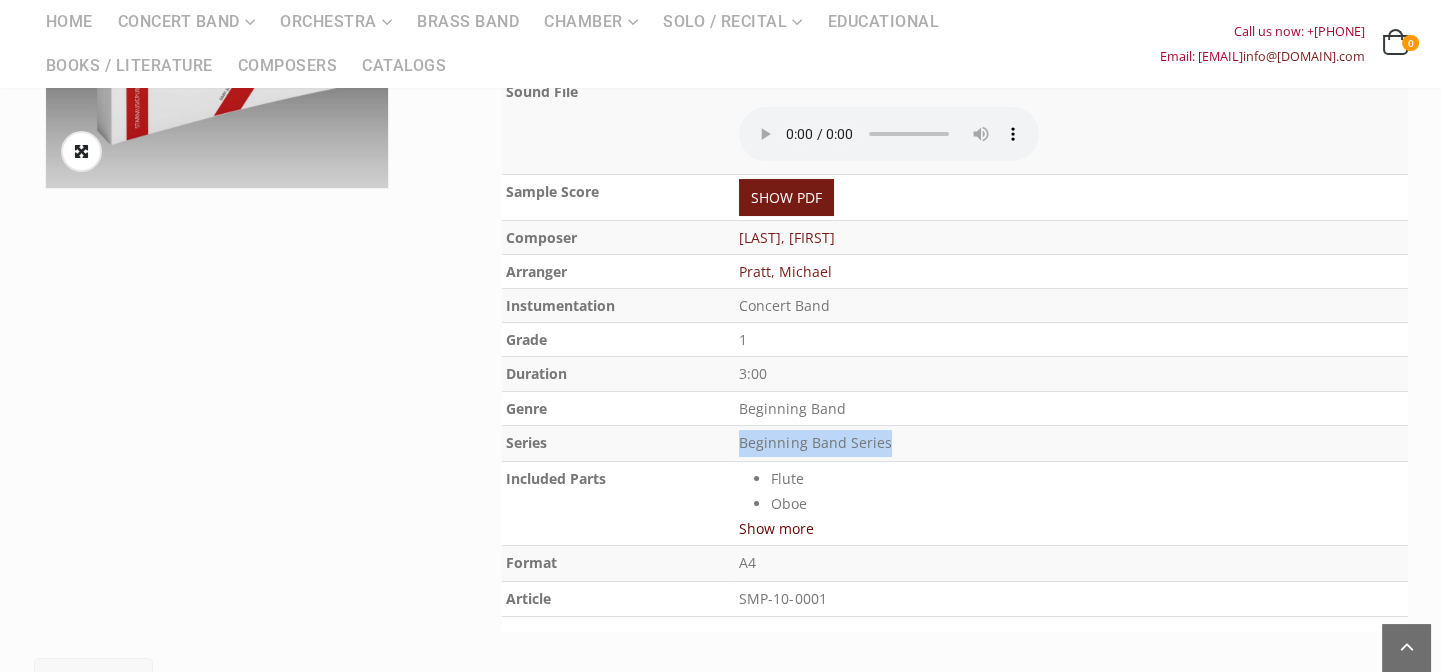 copy on "Beginning Band Series" 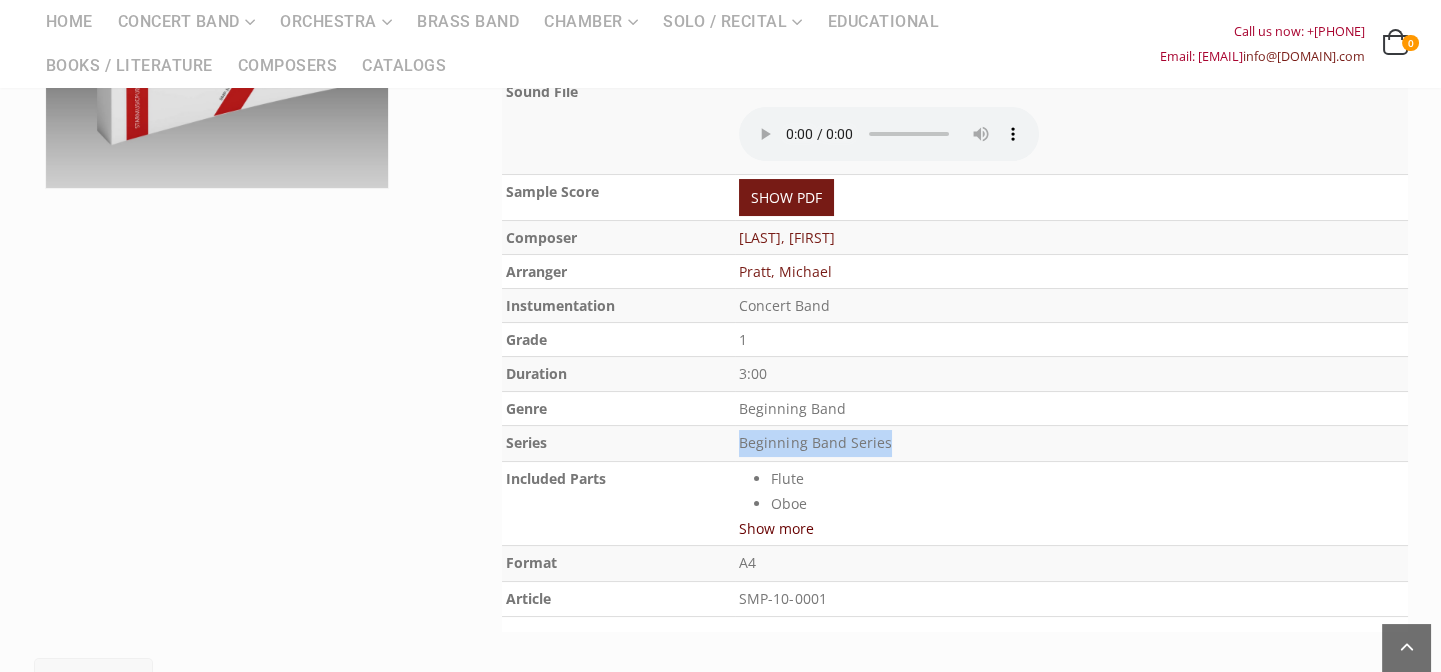 drag, startPoint x: 737, startPoint y: 305, endPoint x: 847, endPoint y: 308, distance: 110.0409 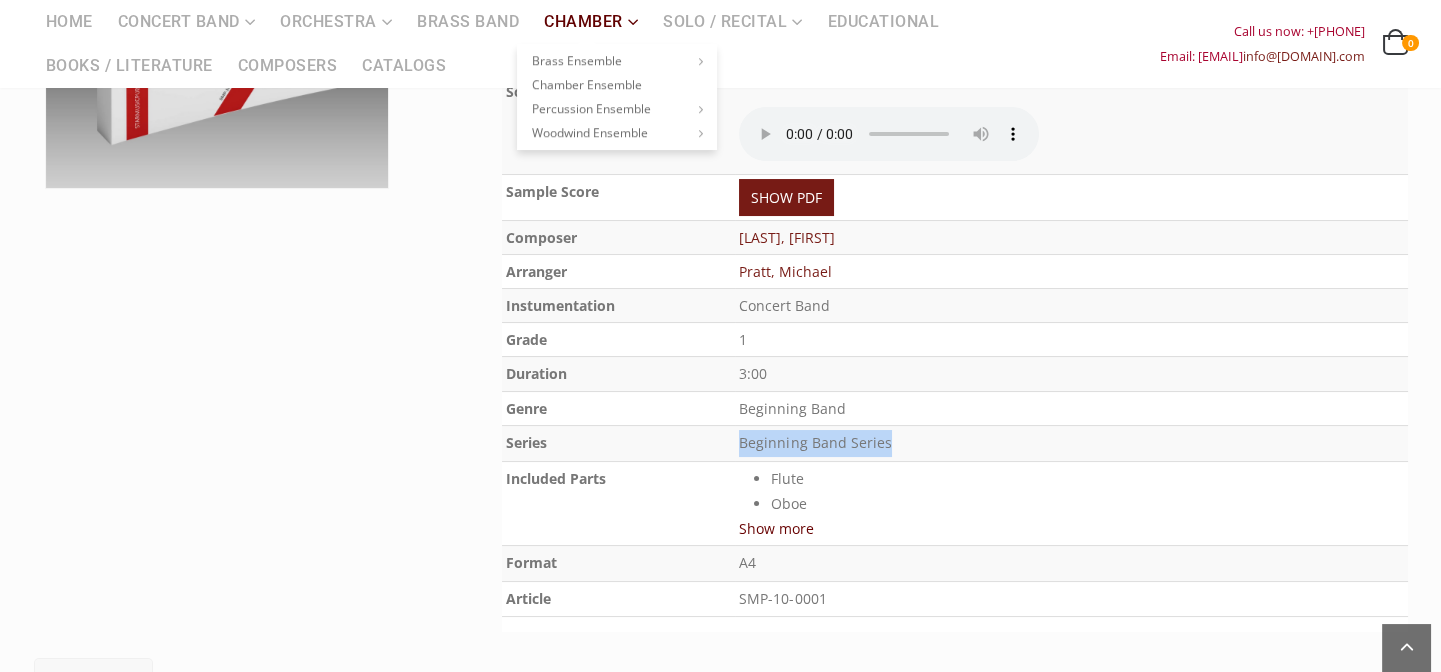 copy on "Concert Band" 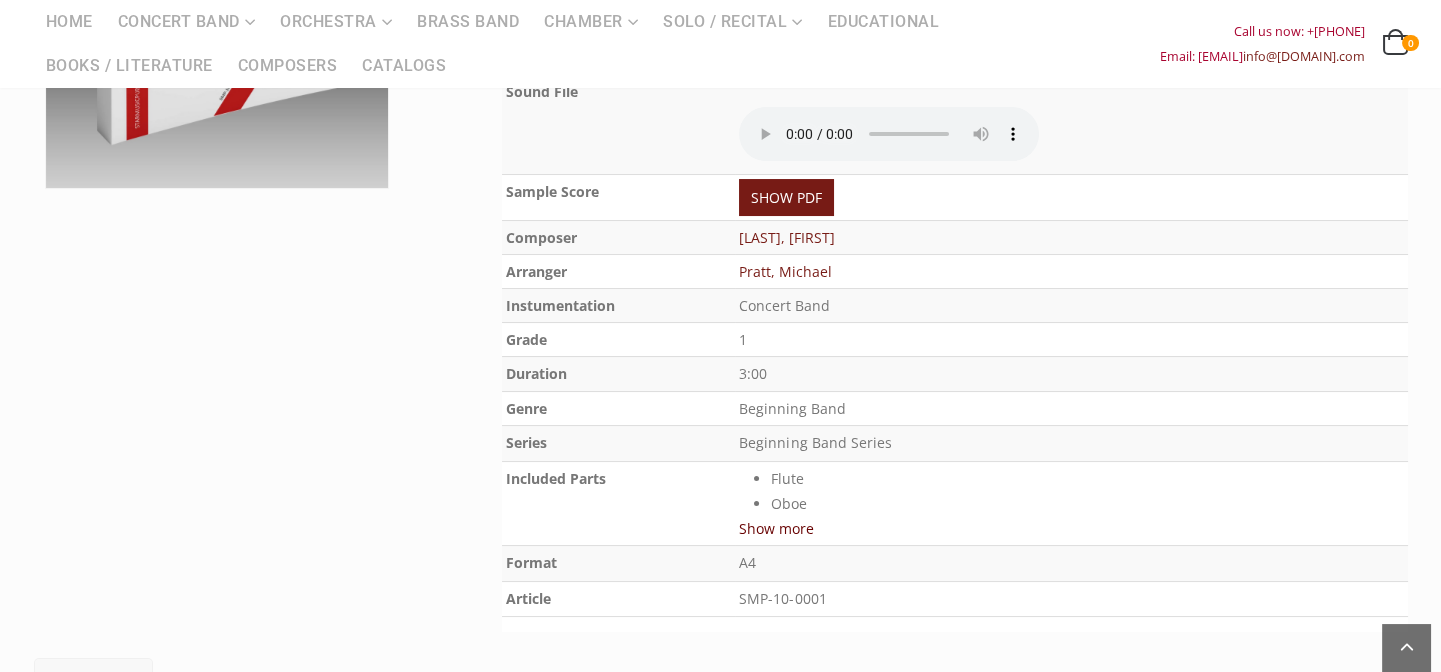 click on "3:00" at bounding box center [1071, 374] 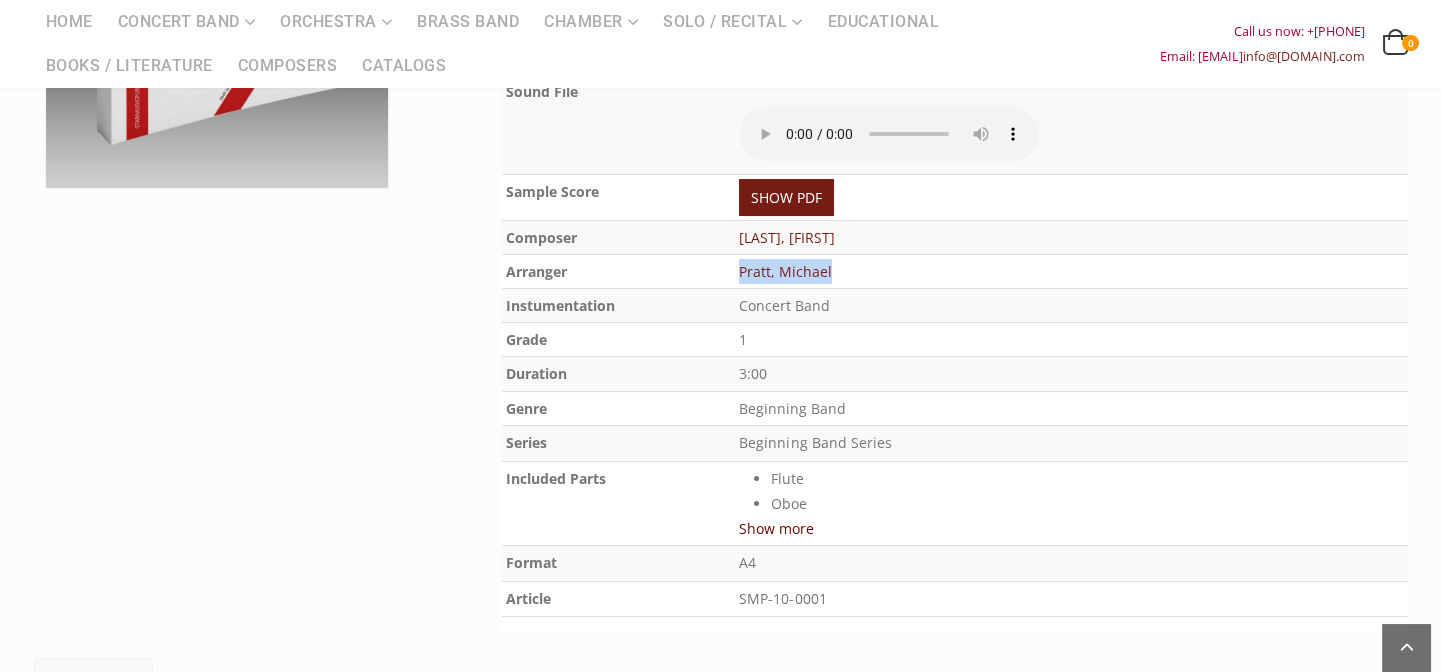 drag, startPoint x: 831, startPoint y: 261, endPoint x: 702, endPoint y: 261, distance: 129 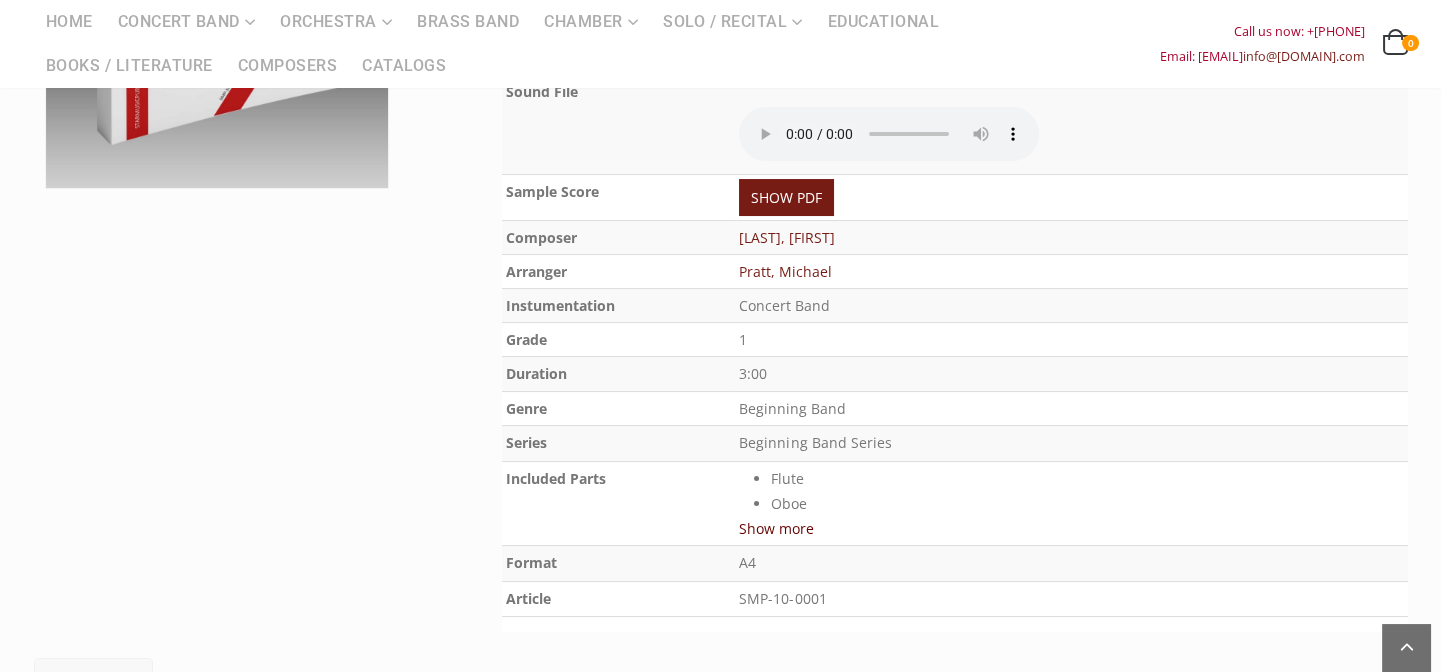 click on "Beginning Band" at bounding box center (1071, 409) 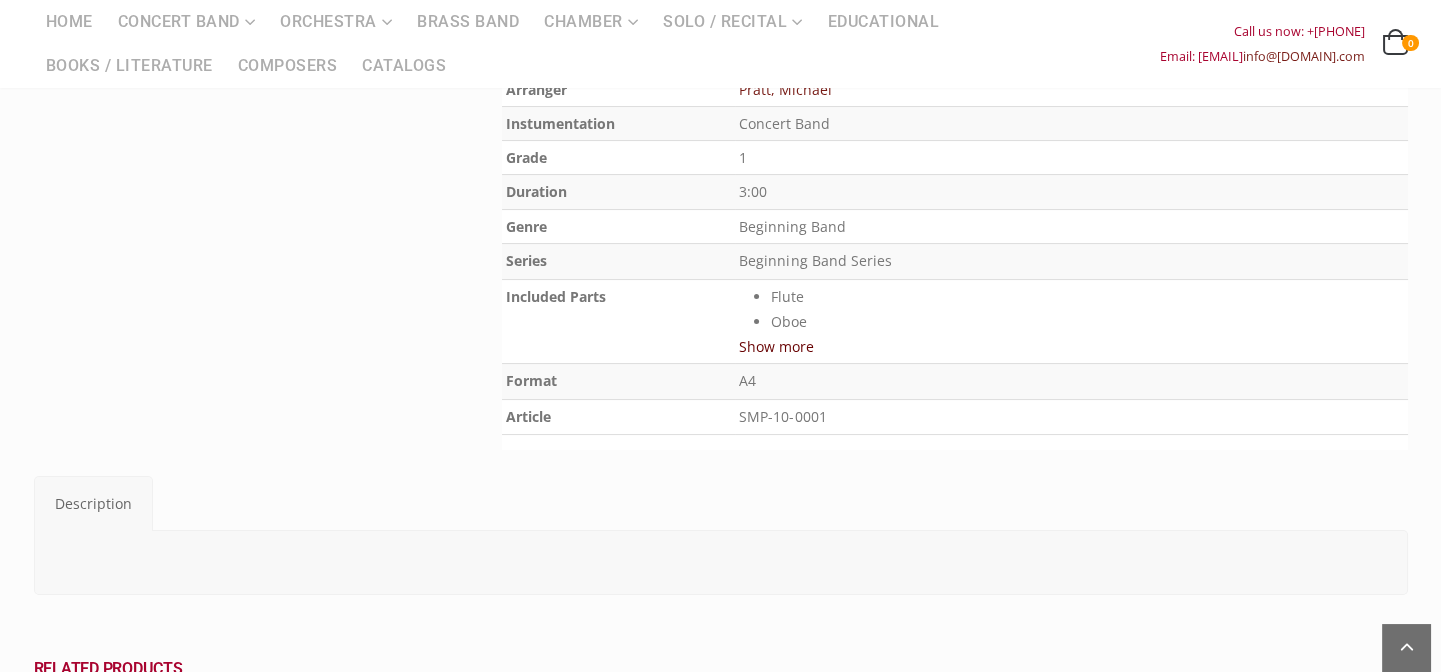 scroll, scrollTop: 636, scrollLeft: 0, axis: vertical 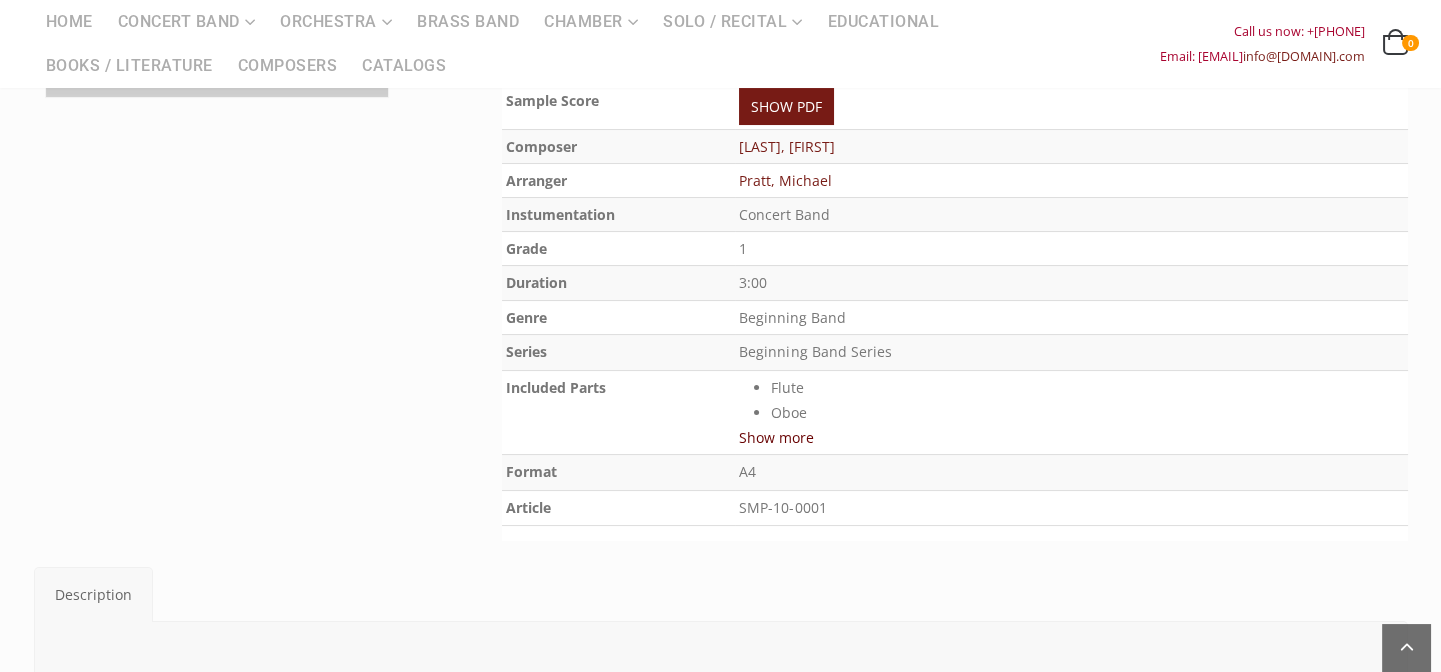 drag, startPoint x: 721, startPoint y: 219, endPoint x: 1065, endPoint y: 261, distance: 346.55447 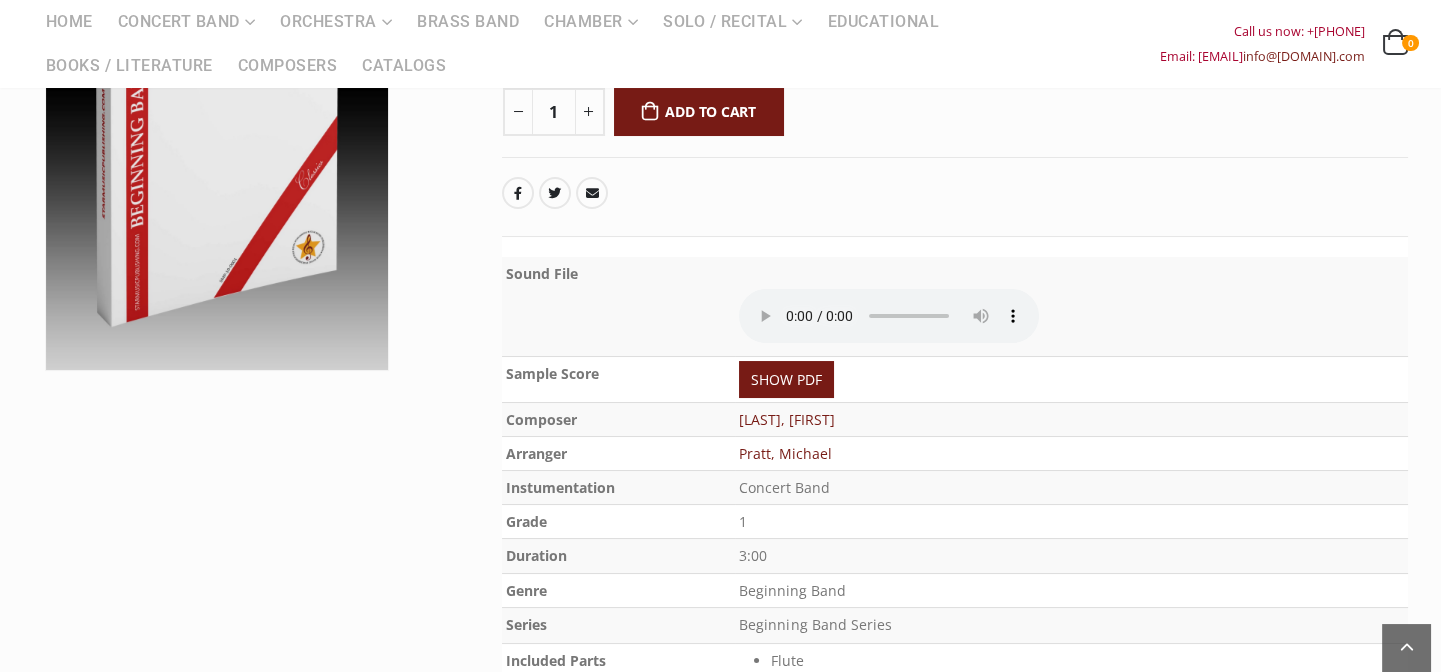 scroll, scrollTop: 0, scrollLeft: 0, axis: both 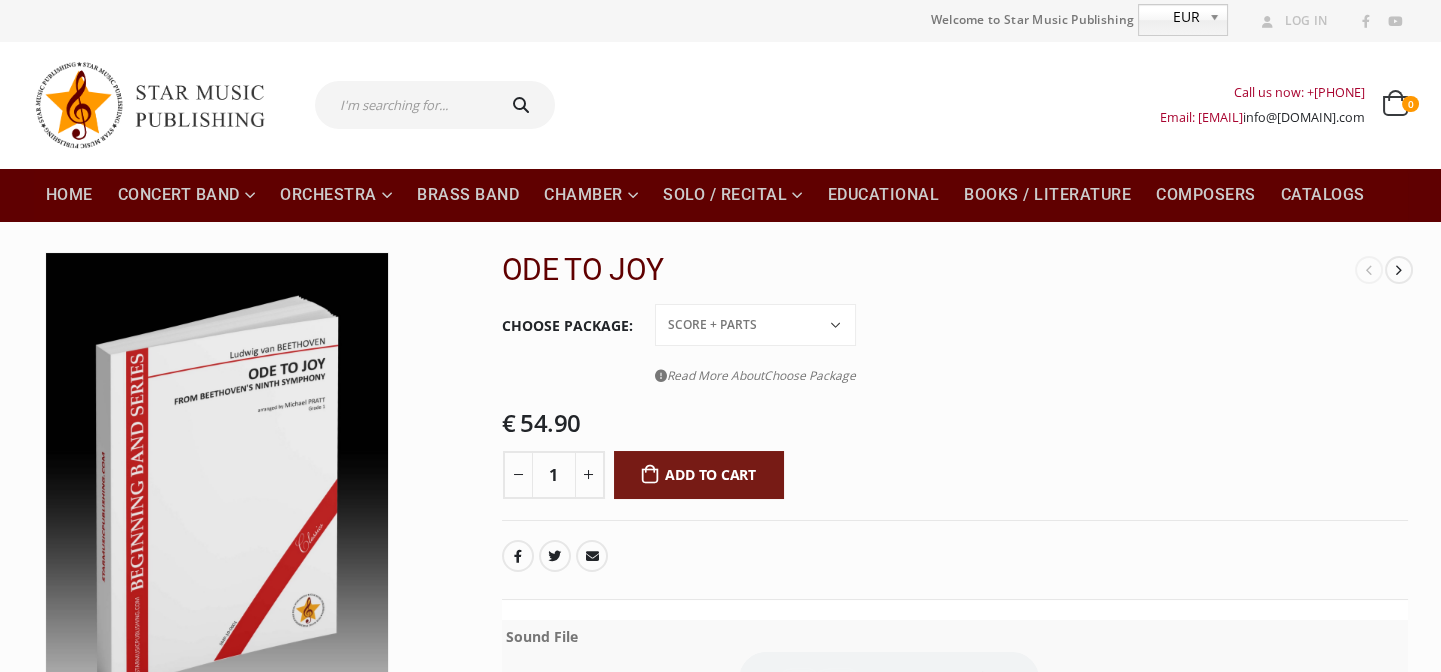 click on "Choose Package
Conductor Score PDF File Score + Parts Score + Parts + PDF File  Read More About  Choose Package No description No description No description No description" 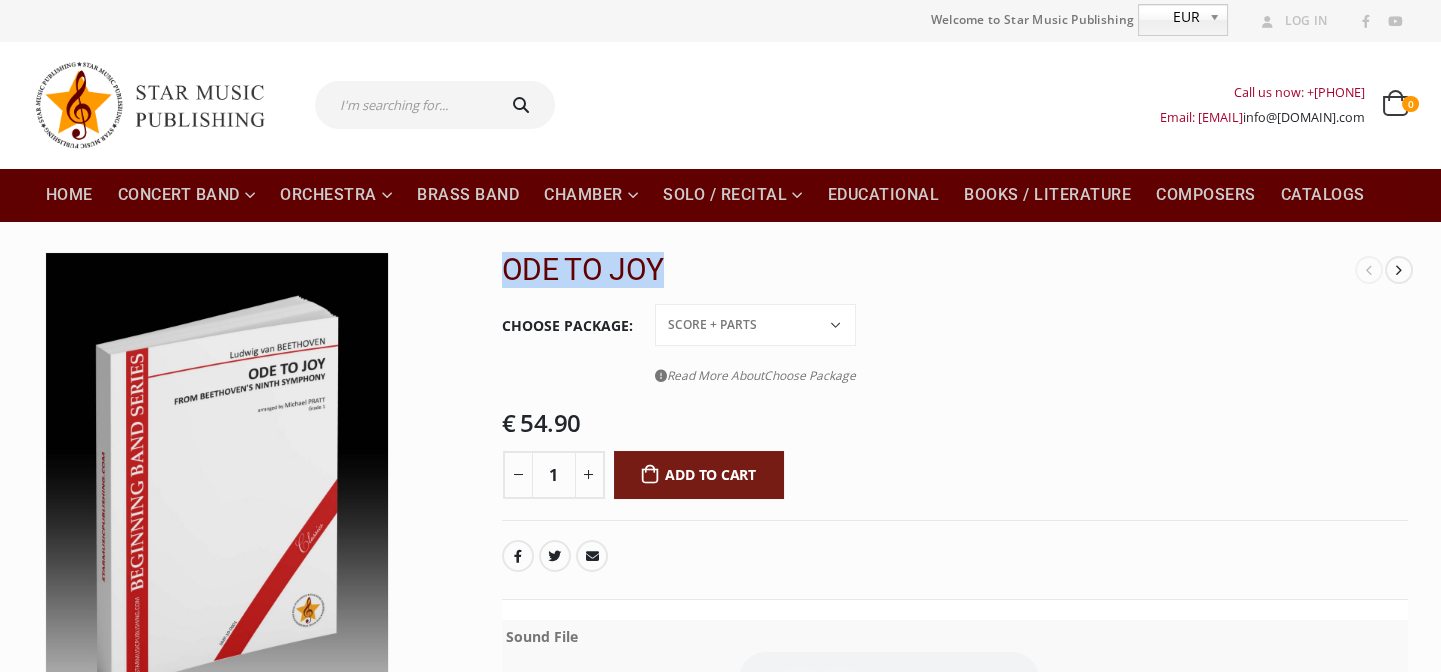 drag, startPoint x: 506, startPoint y: 274, endPoint x: 674, endPoint y: 275, distance: 168.00298 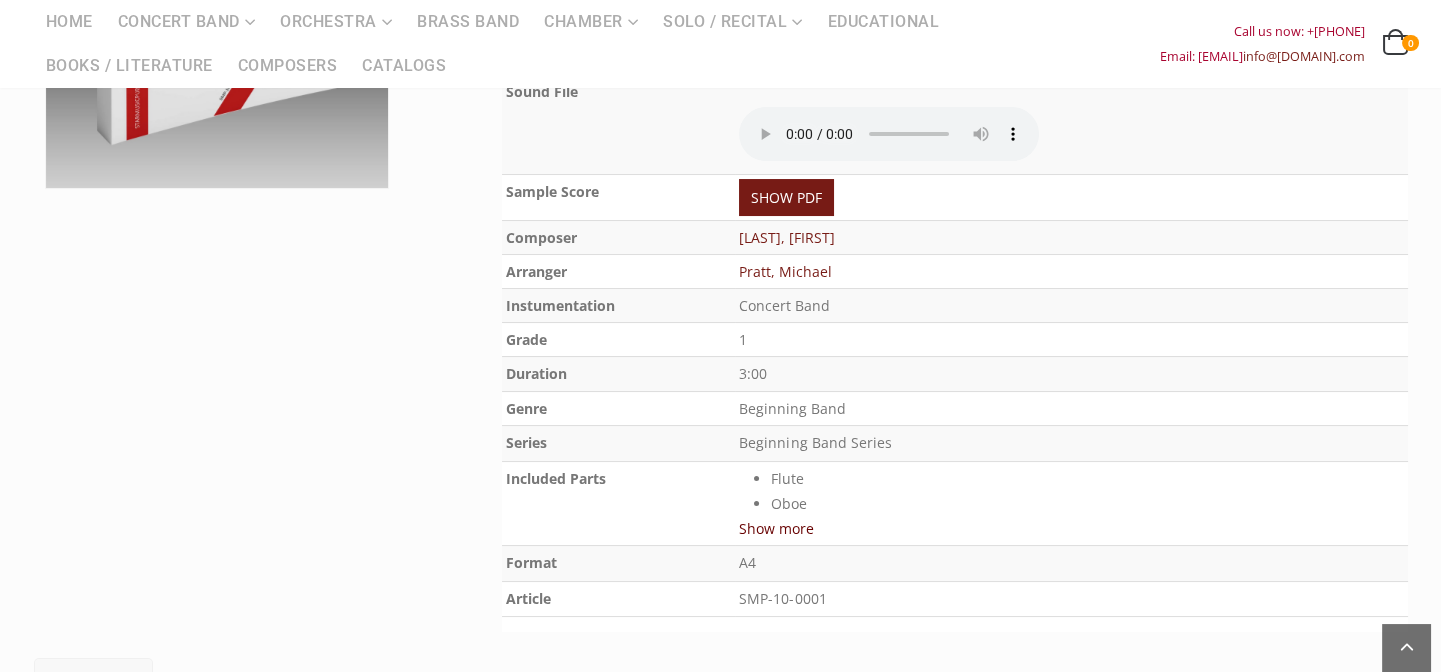 drag, startPoint x: 742, startPoint y: 239, endPoint x: 921, endPoint y: 237, distance: 179.01117 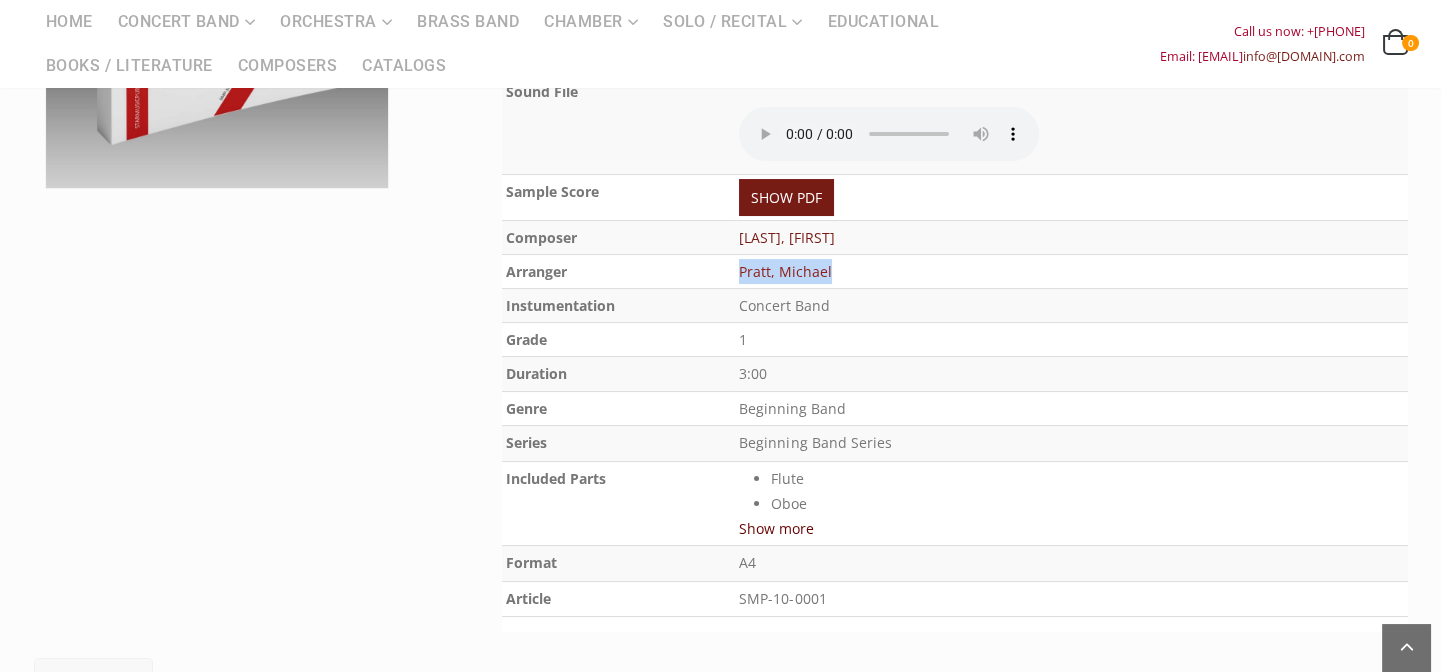 drag, startPoint x: 865, startPoint y: 264, endPoint x: 745, endPoint y: 266, distance: 120.01666 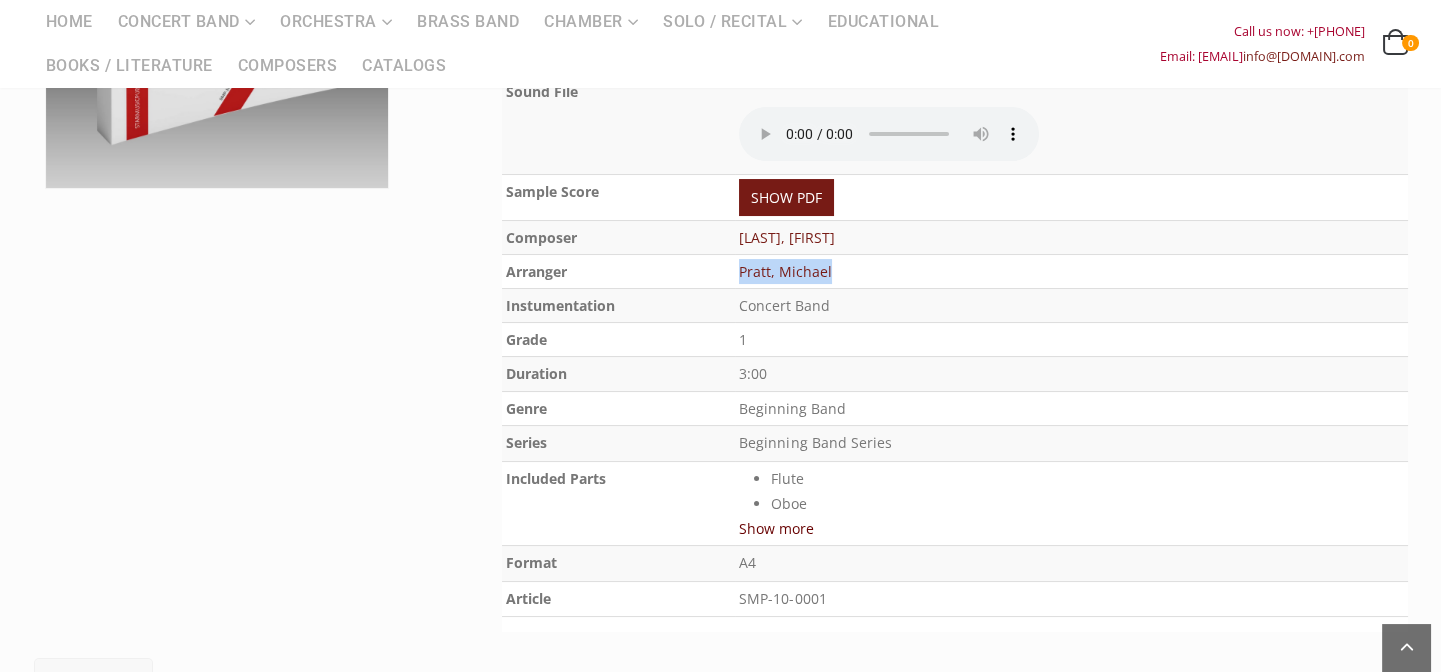 copy on "Pratt, Michael" 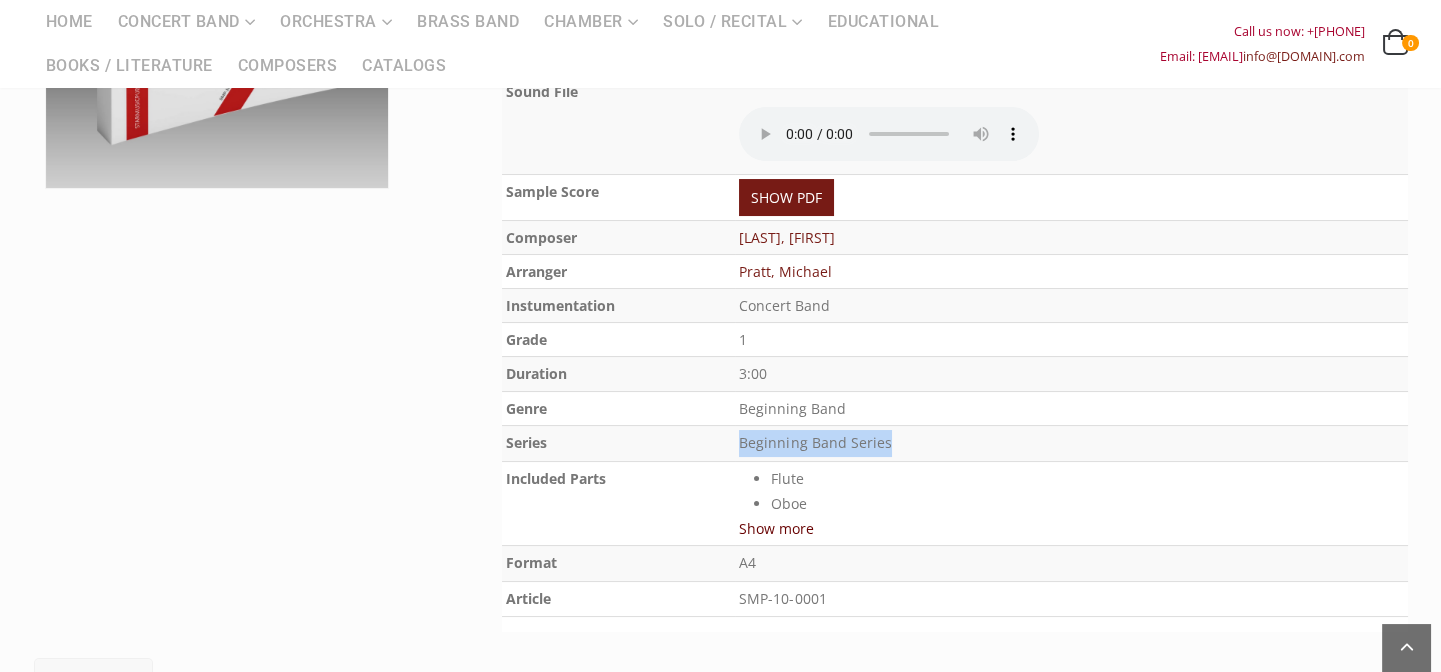 drag, startPoint x: 926, startPoint y: 442, endPoint x: 742, endPoint y: 446, distance: 184.04347 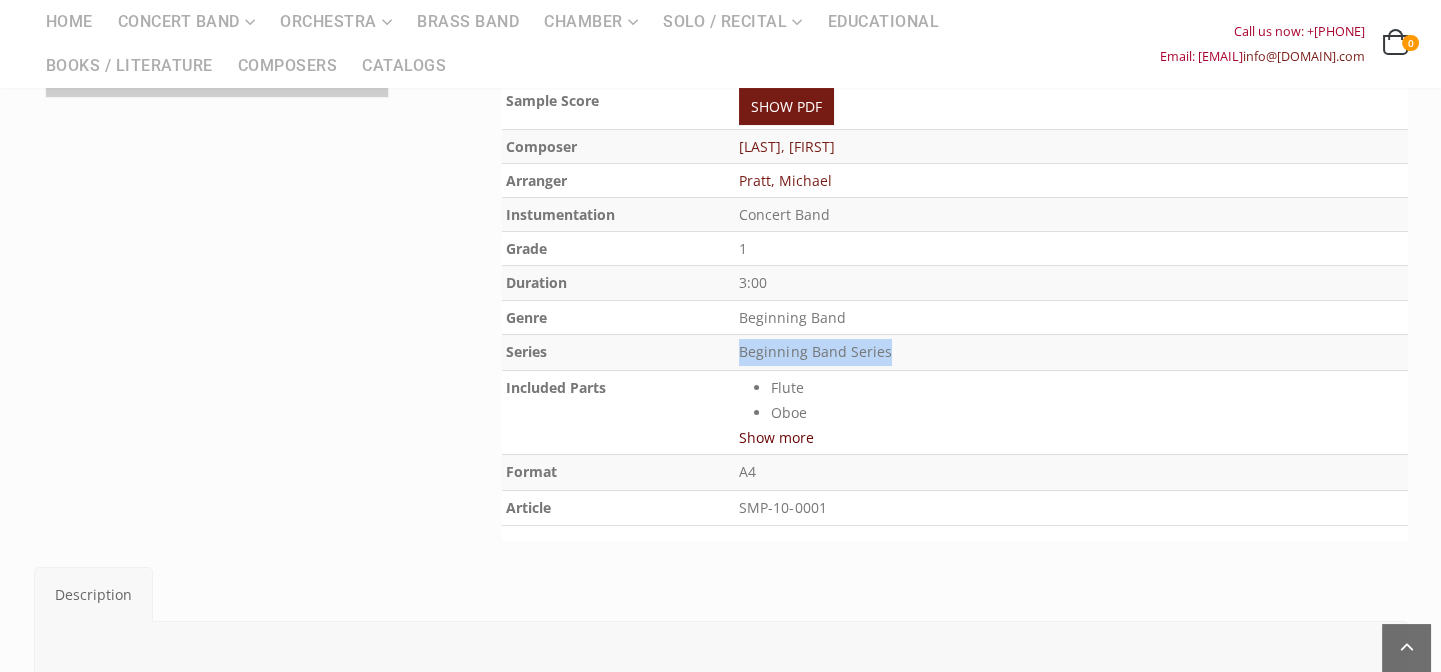 drag, startPoint x: 859, startPoint y: 350, endPoint x: 745, endPoint y: 346, distance: 114.07015 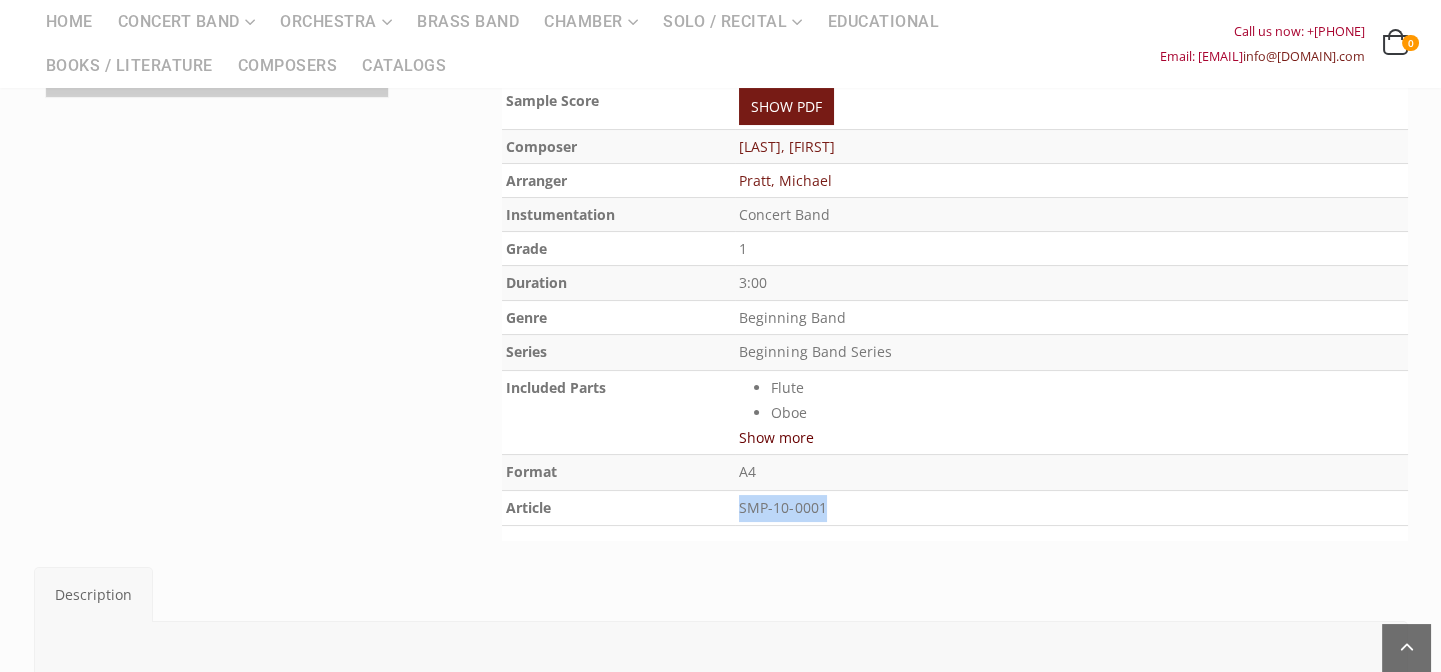drag, startPoint x: 848, startPoint y: 508, endPoint x: 747, endPoint y: 500, distance: 101.31634 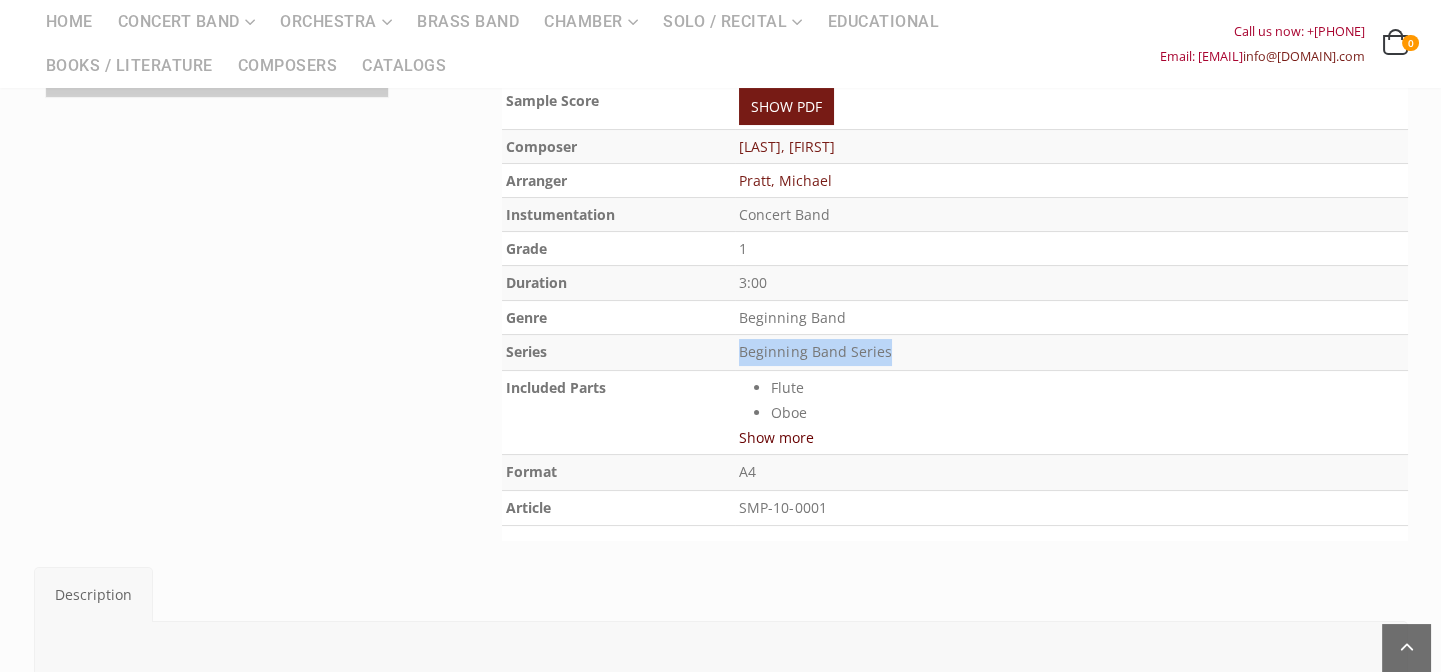 drag, startPoint x: 907, startPoint y: 351, endPoint x: 742, endPoint y: 350, distance: 165.00304 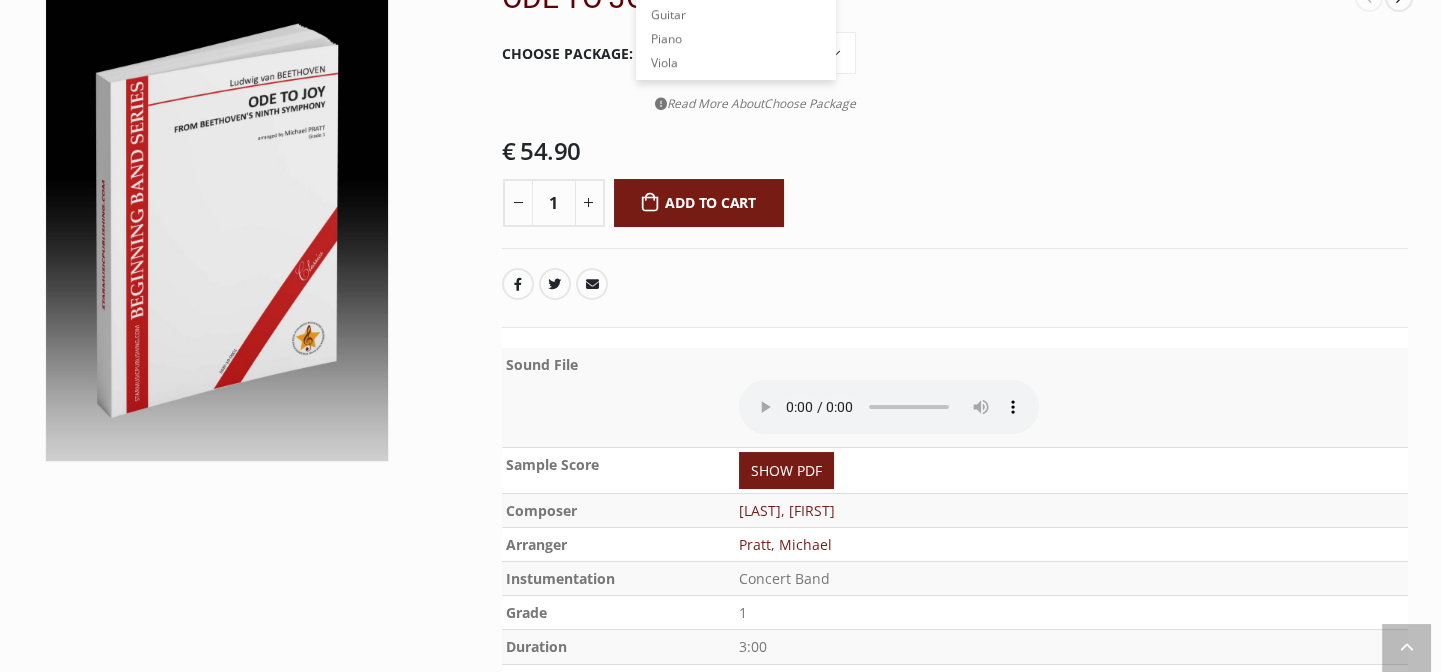 scroll, scrollTop: 0, scrollLeft: 0, axis: both 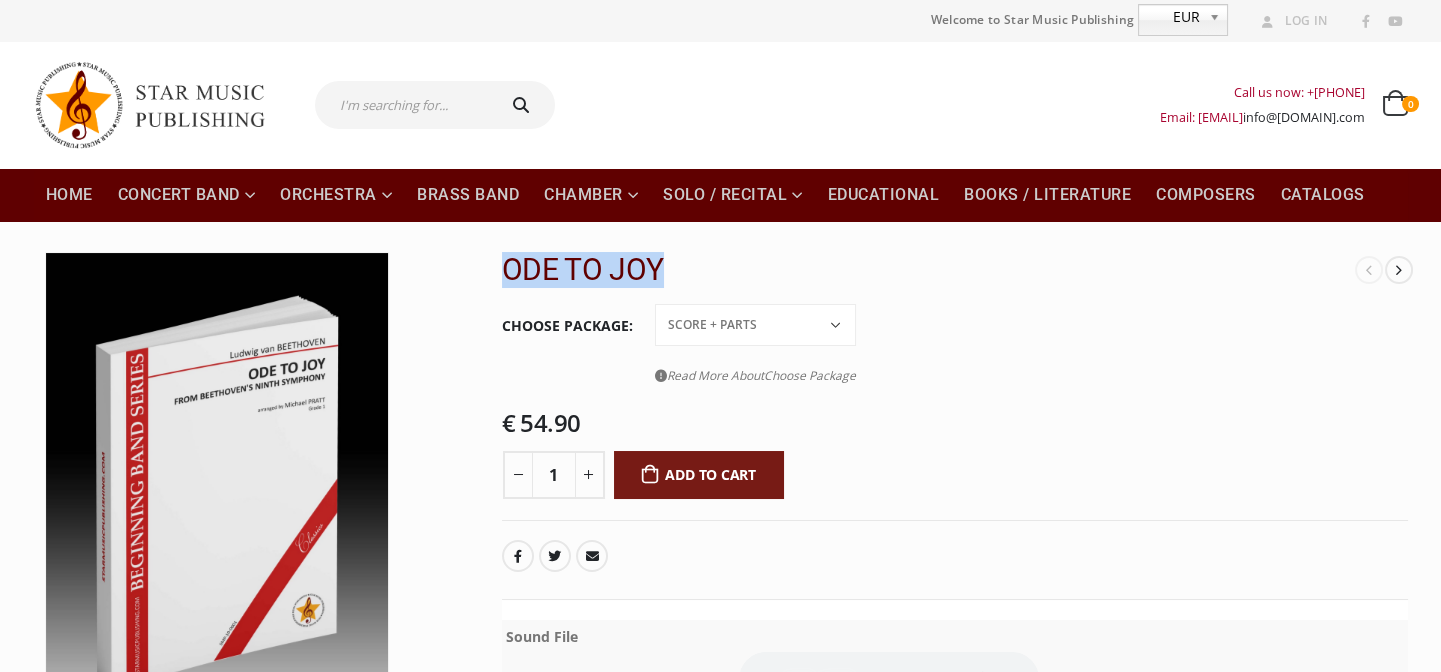 drag, startPoint x: 705, startPoint y: 271, endPoint x: 503, endPoint y: 274, distance: 202.02228 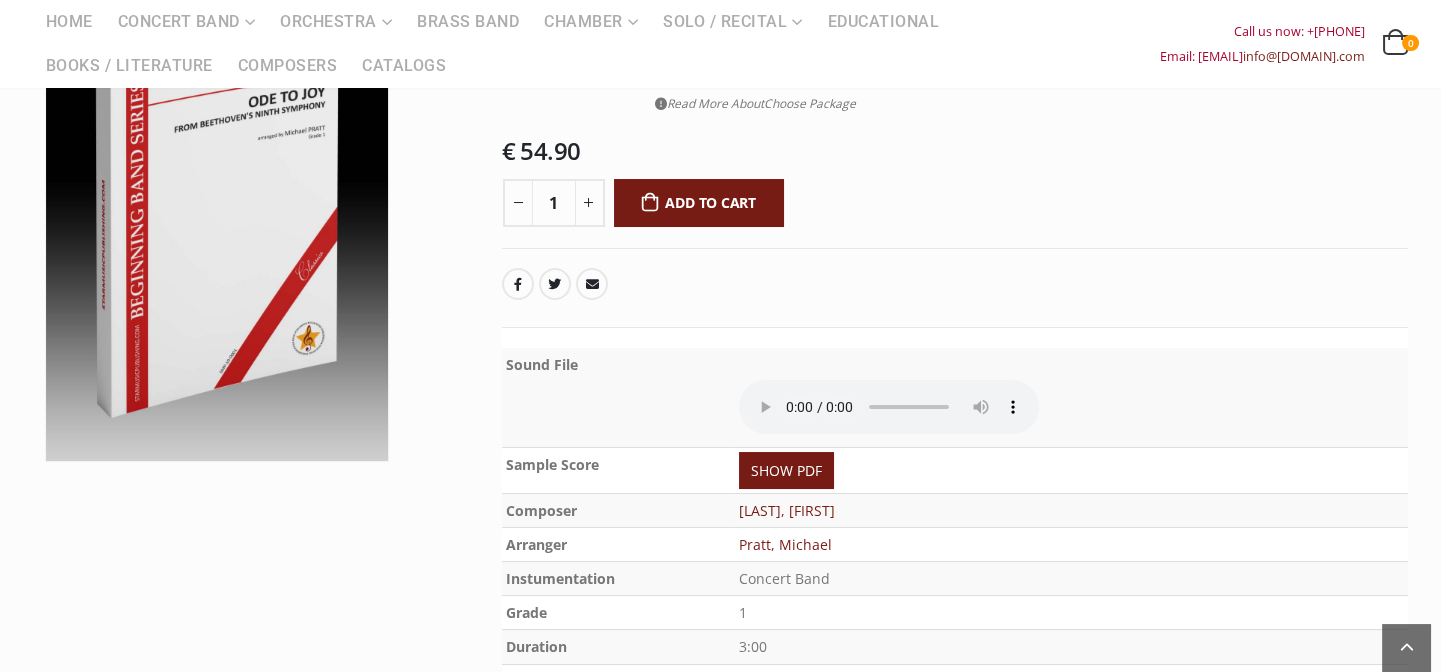 drag, startPoint x: 913, startPoint y: 509, endPoint x: 741, endPoint y: 504, distance: 172.07266 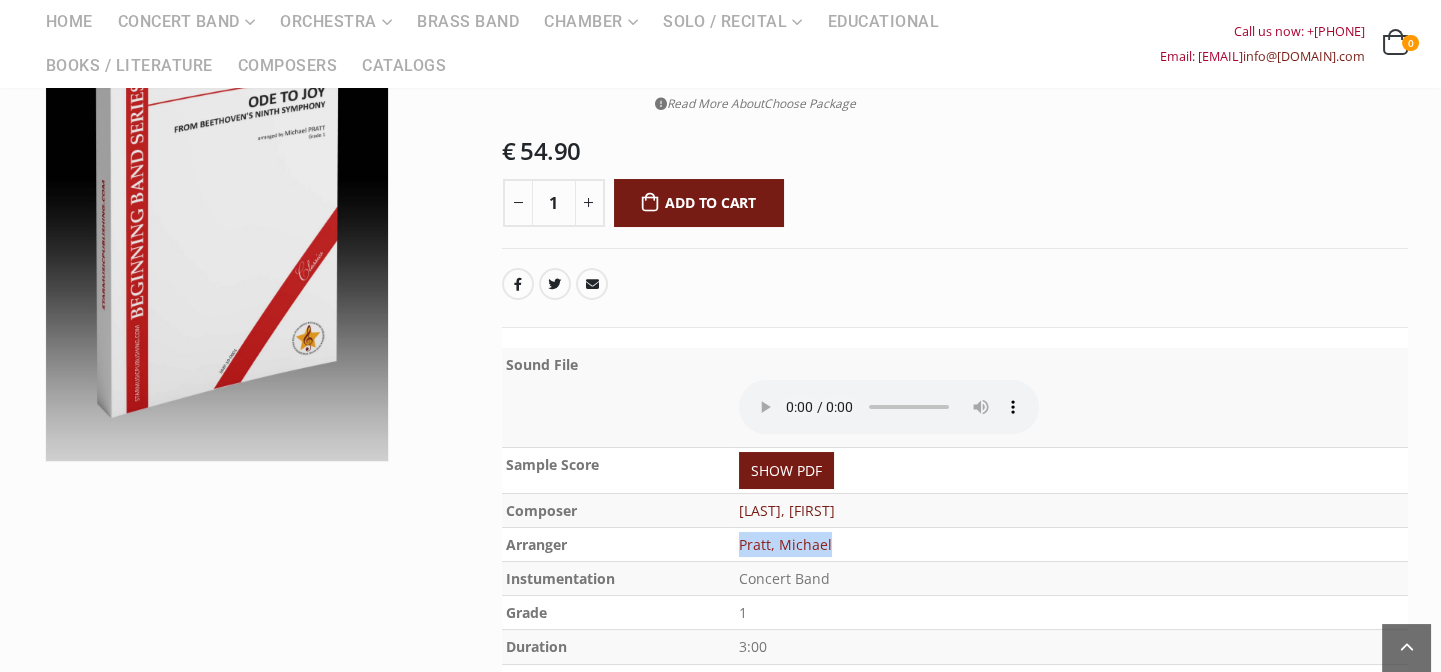 drag, startPoint x: 863, startPoint y: 544, endPoint x: 744, endPoint y: 540, distance: 119.06721 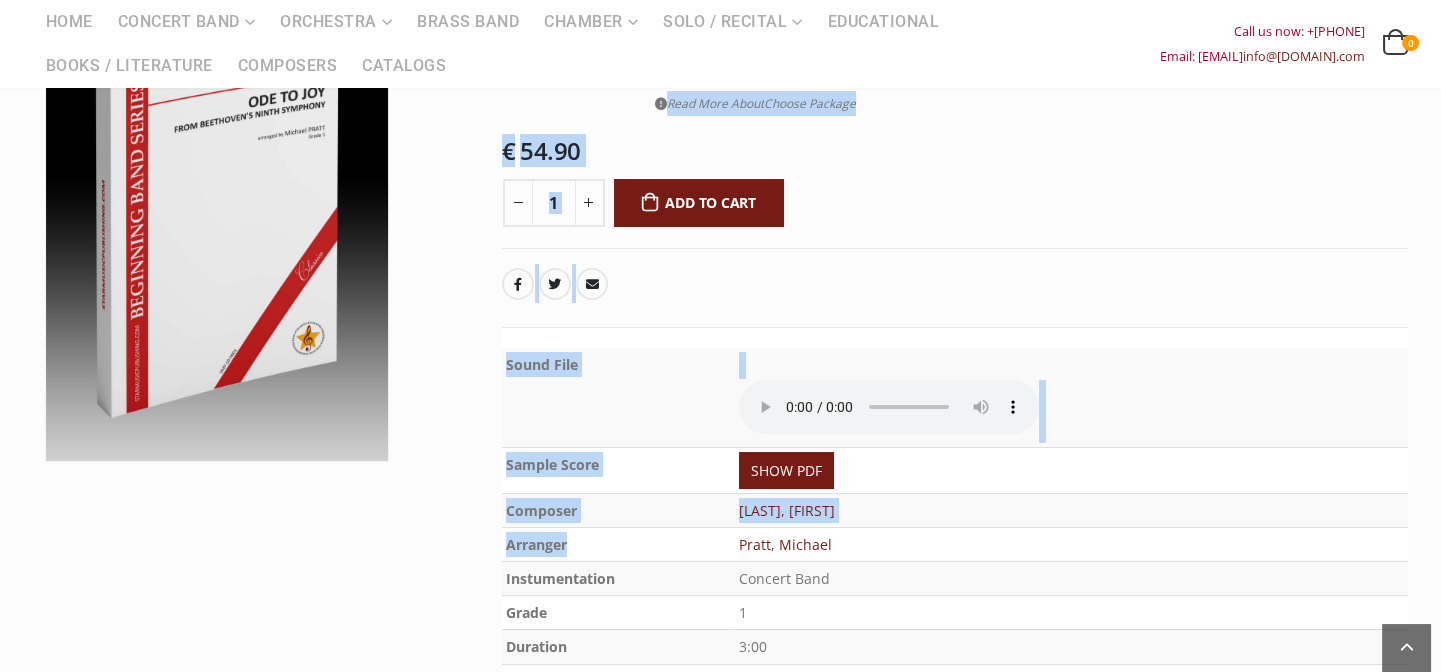 drag, startPoint x: 585, startPoint y: 542, endPoint x: 478, endPoint y: 540, distance: 107.01869 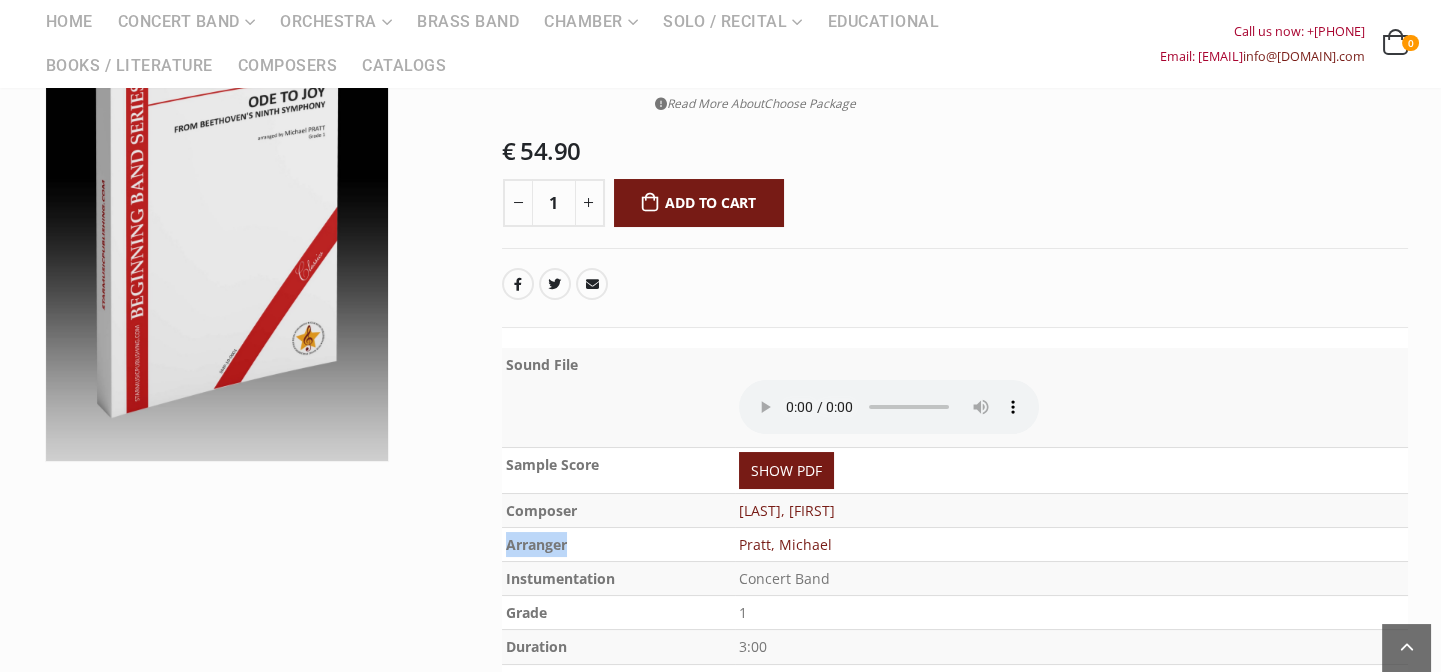 drag, startPoint x: 588, startPoint y: 543, endPoint x: 504, endPoint y: 538, distance: 84.14868 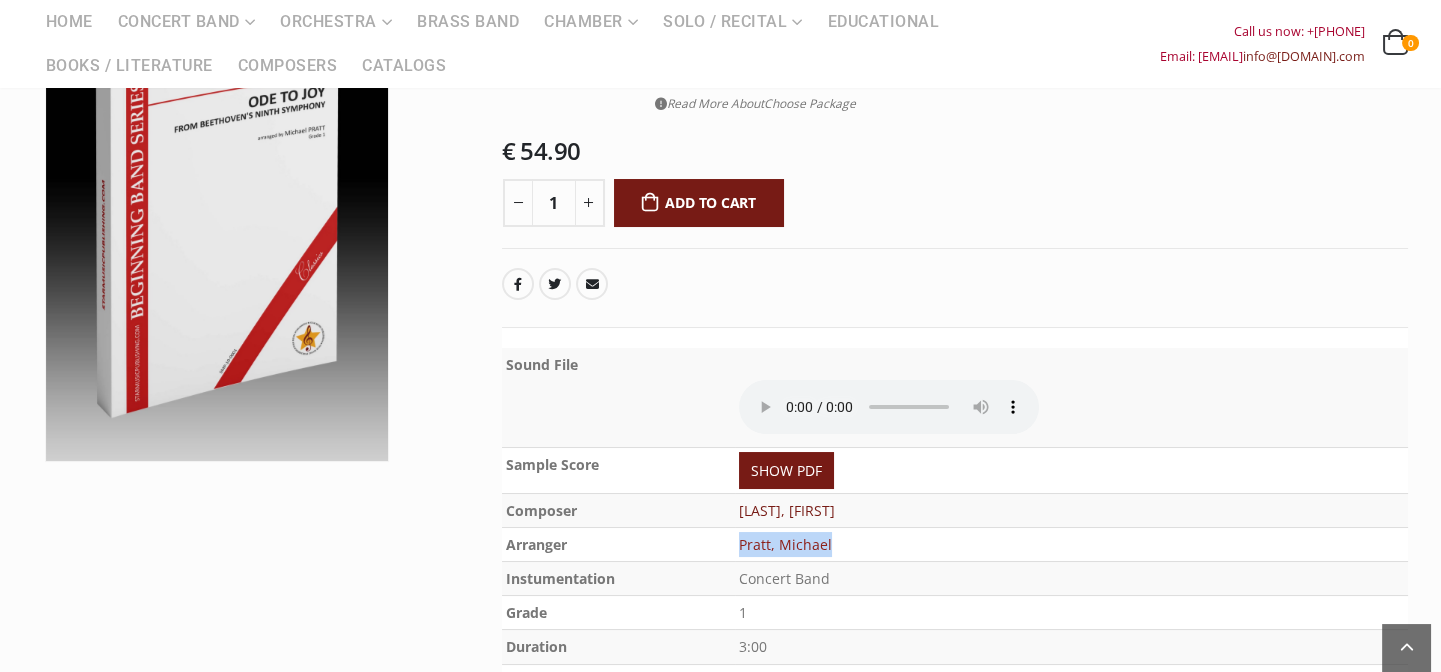 drag, startPoint x: 865, startPoint y: 541, endPoint x: 746, endPoint y: 547, distance: 119.15116 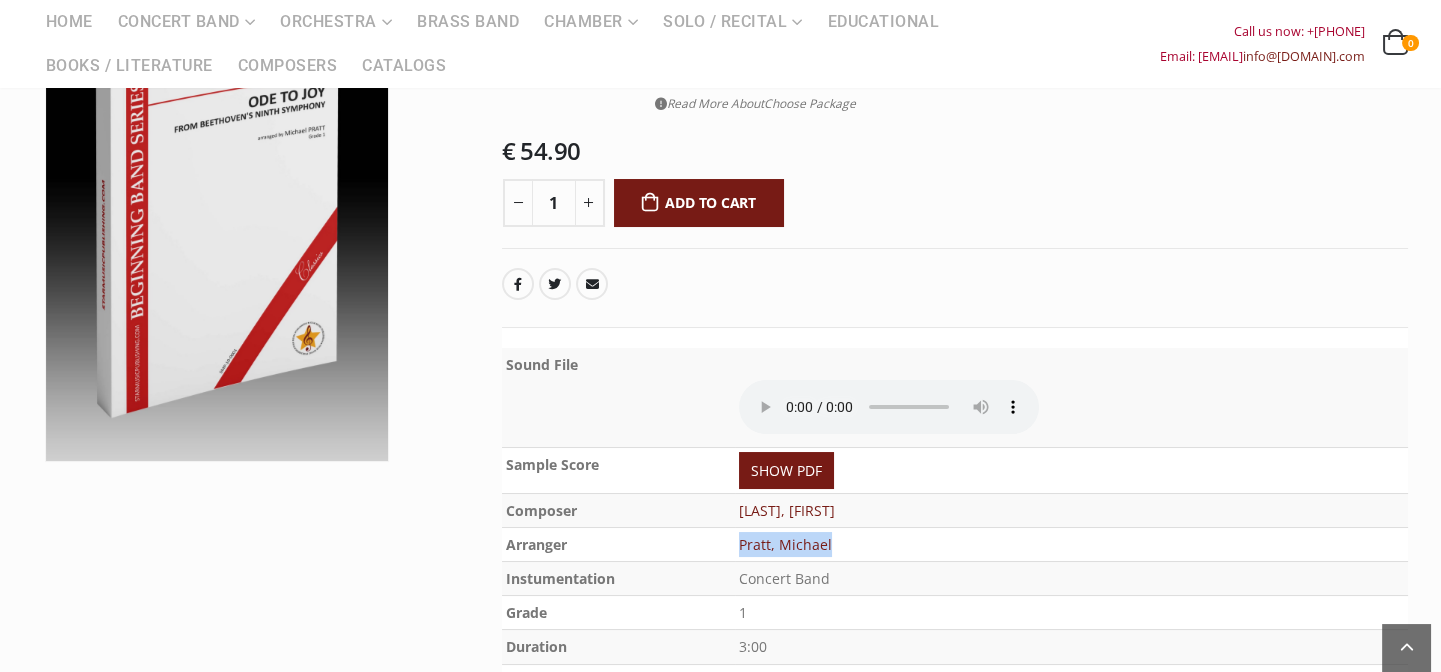scroll, scrollTop: 545, scrollLeft: 0, axis: vertical 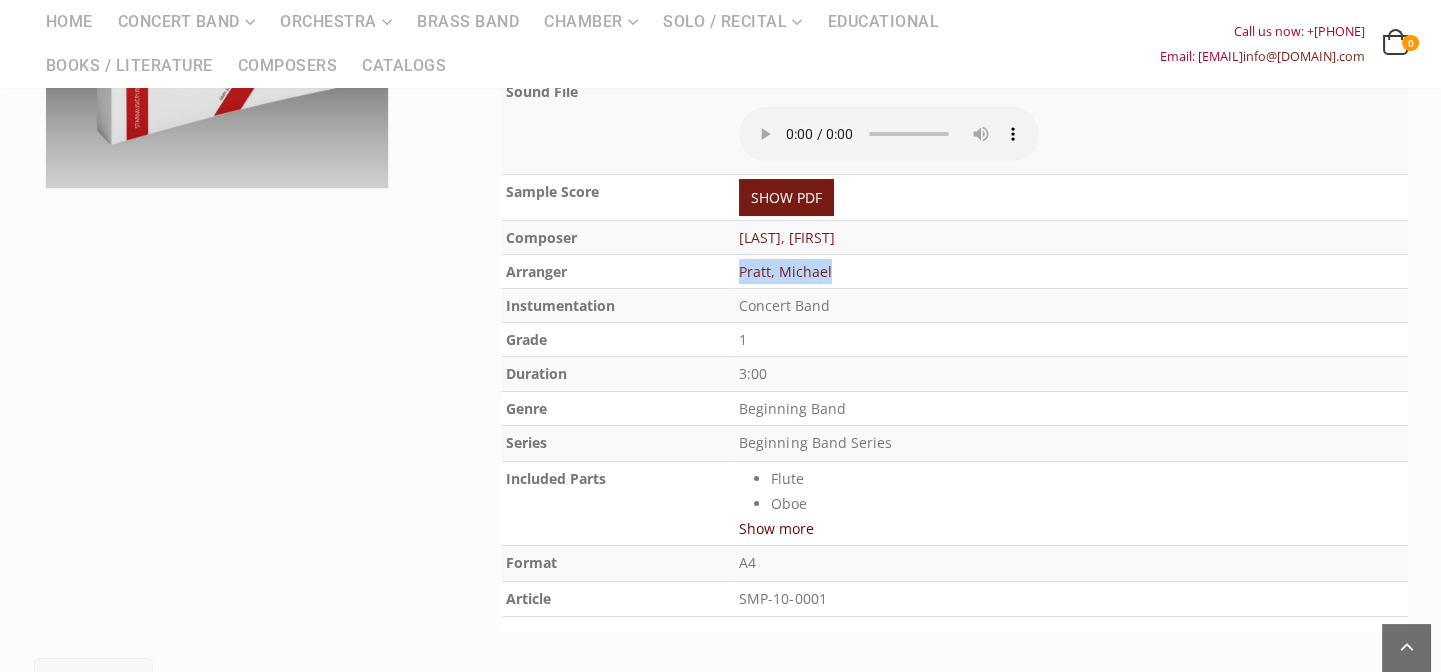 drag, startPoint x: 842, startPoint y: 294, endPoint x: 747, endPoint y: 305, distance: 95.63472 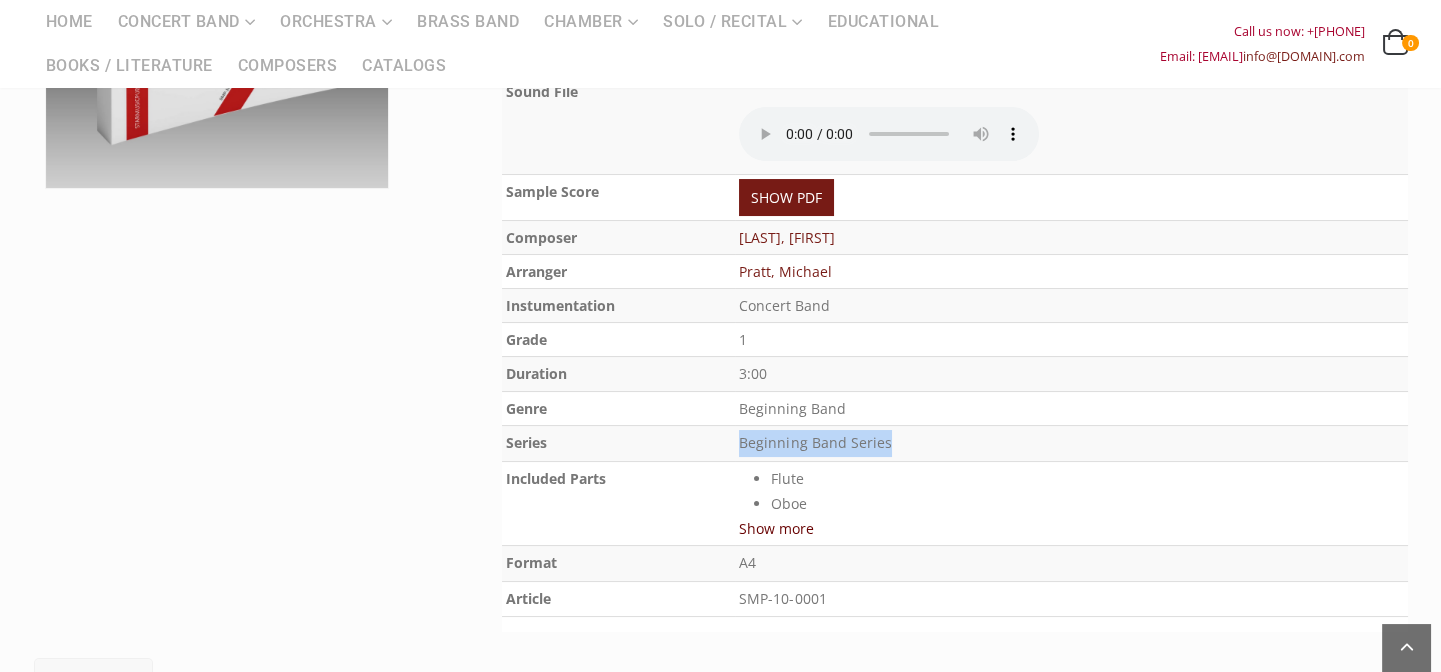 drag, startPoint x: 910, startPoint y: 443, endPoint x: 743, endPoint y: 446, distance: 167.02695 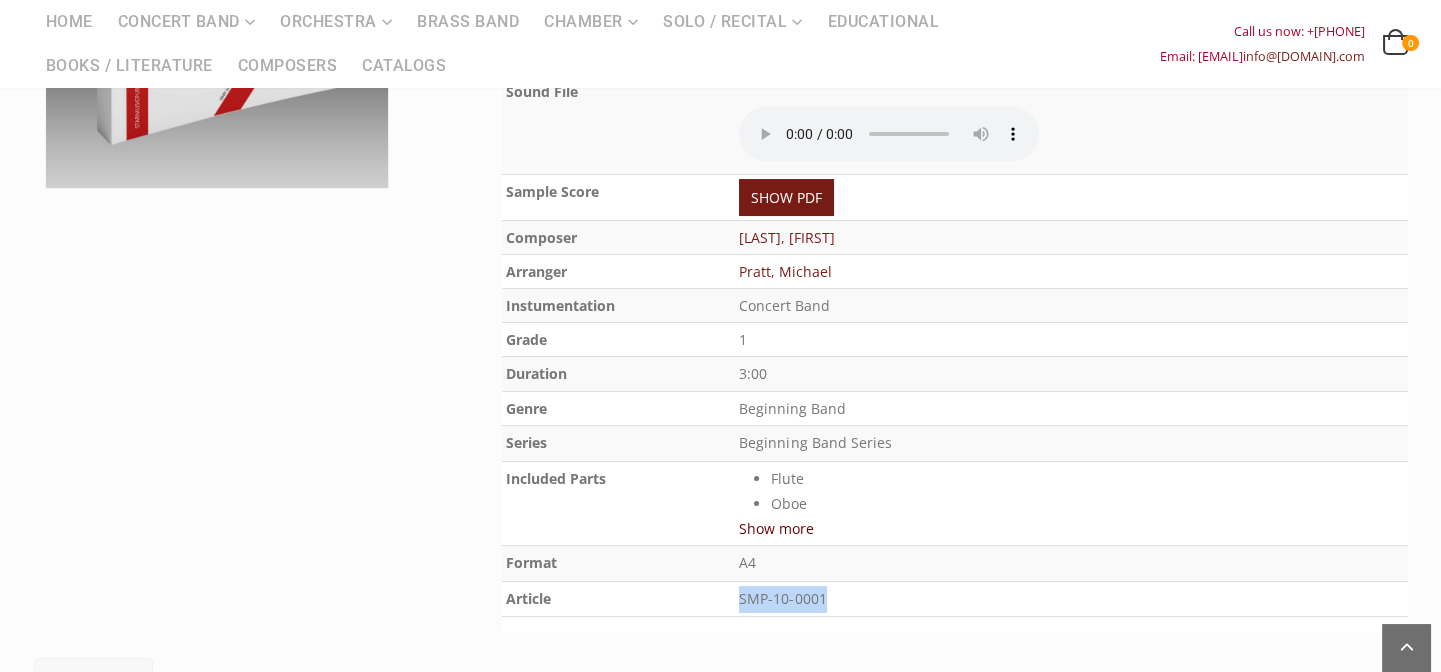 drag, startPoint x: 859, startPoint y: 595, endPoint x: 746, endPoint y: 600, distance: 113.110565 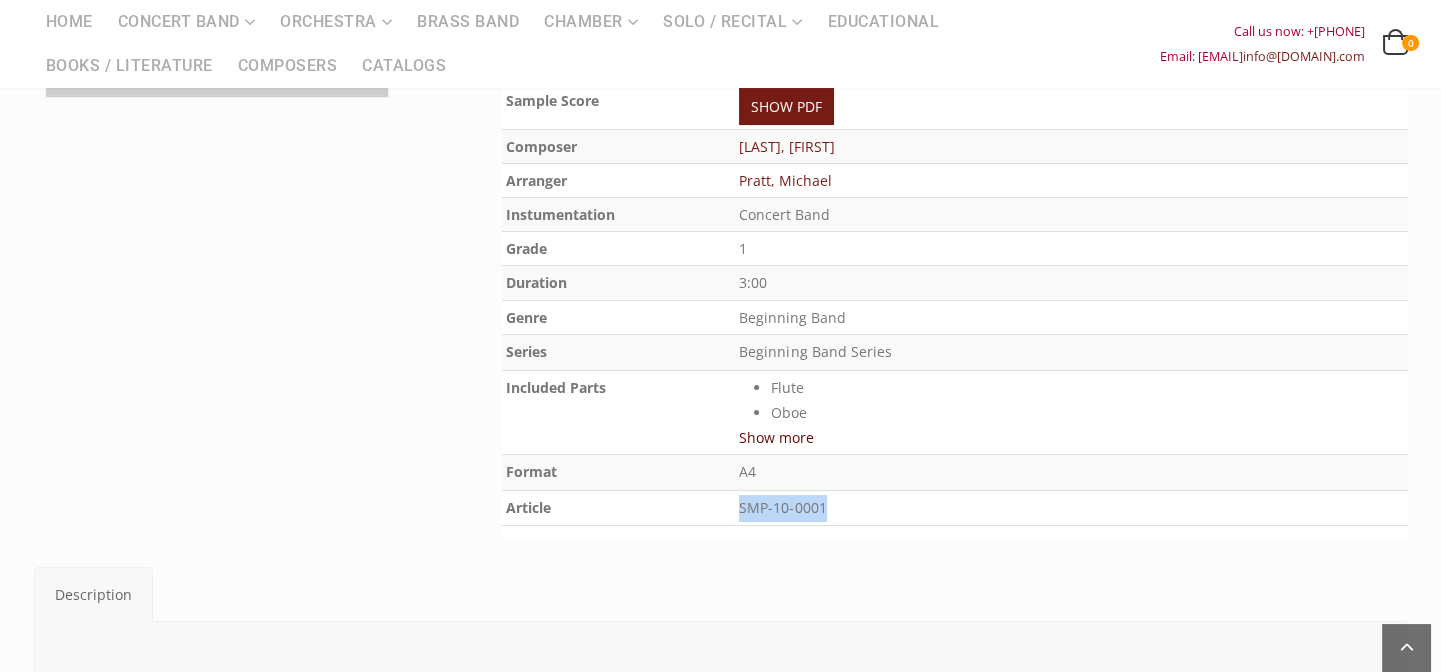 scroll, scrollTop: 363, scrollLeft: 0, axis: vertical 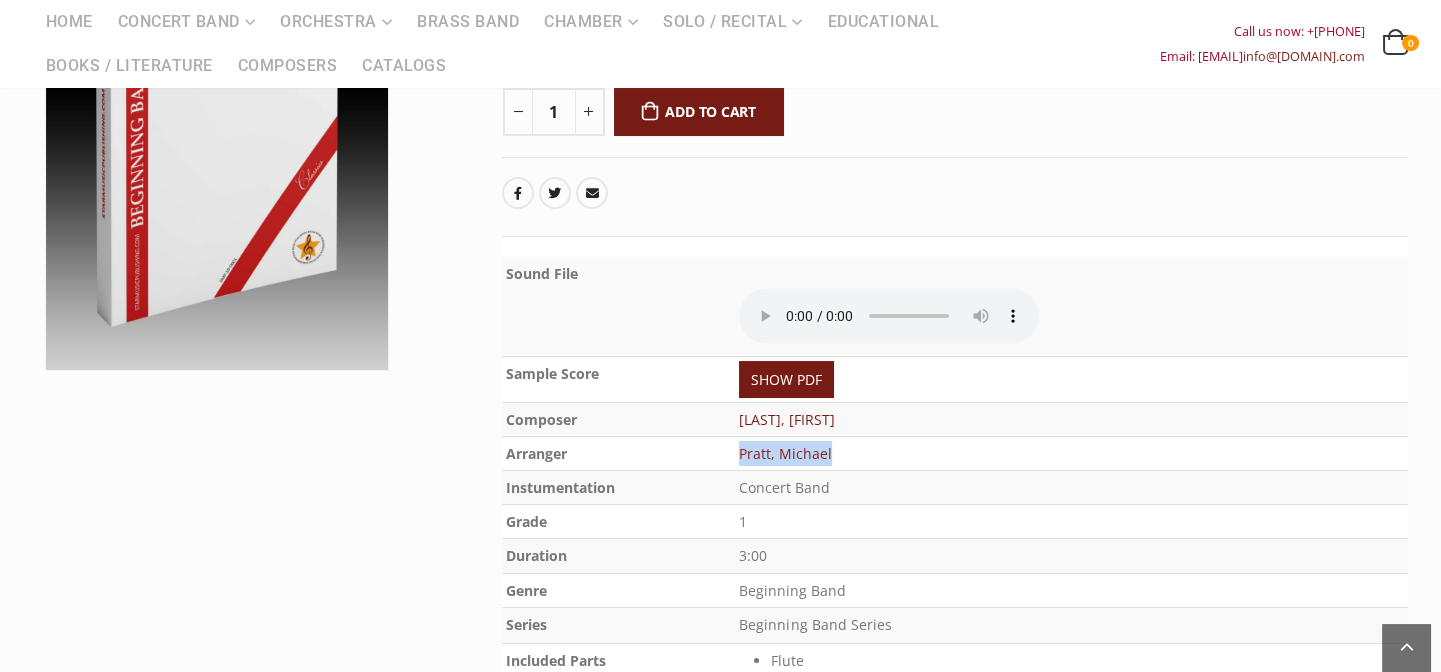 drag, startPoint x: 888, startPoint y: 442, endPoint x: 745, endPoint y: 449, distance: 143.17122 